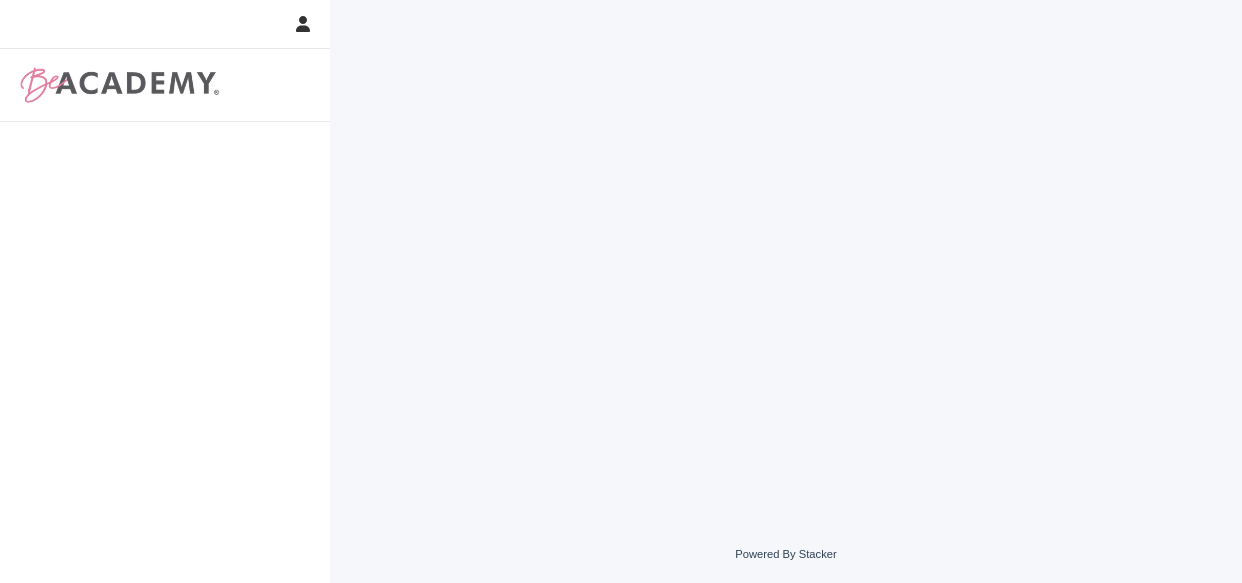 scroll, scrollTop: 0, scrollLeft: 0, axis: both 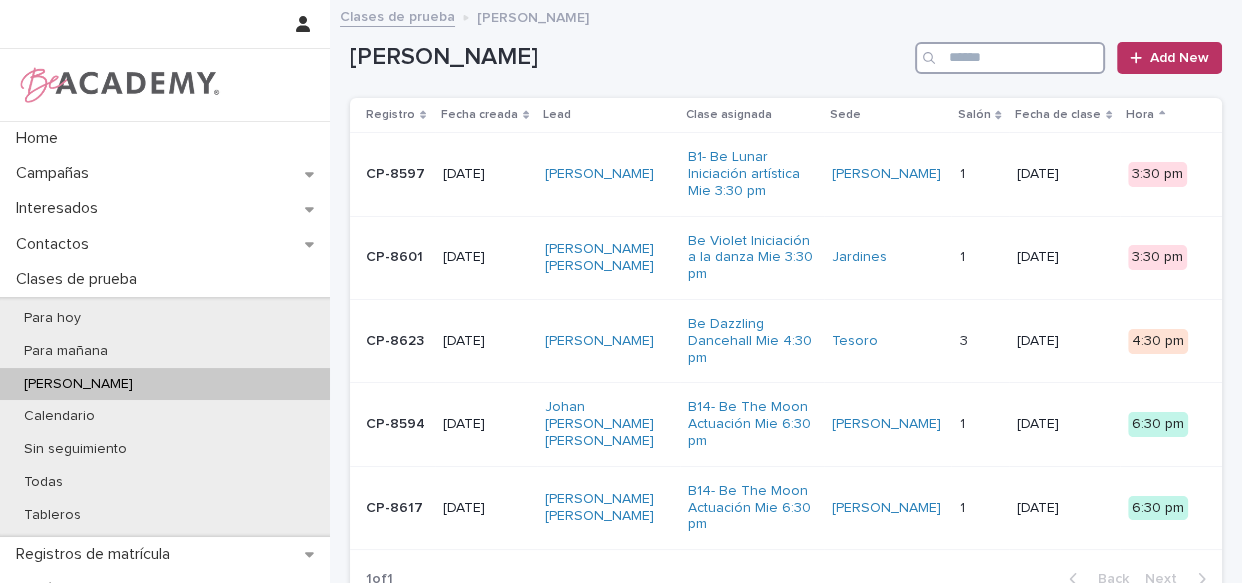click at bounding box center [1010, 58] 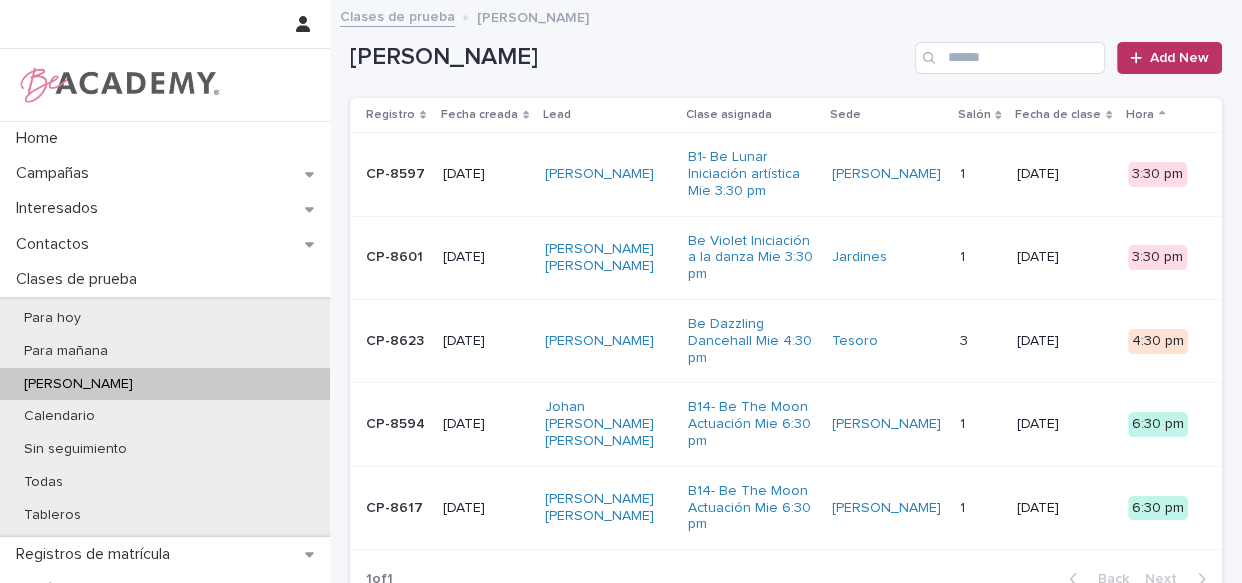 click on "Luna Yepes Giraldo" at bounding box center [609, 257] 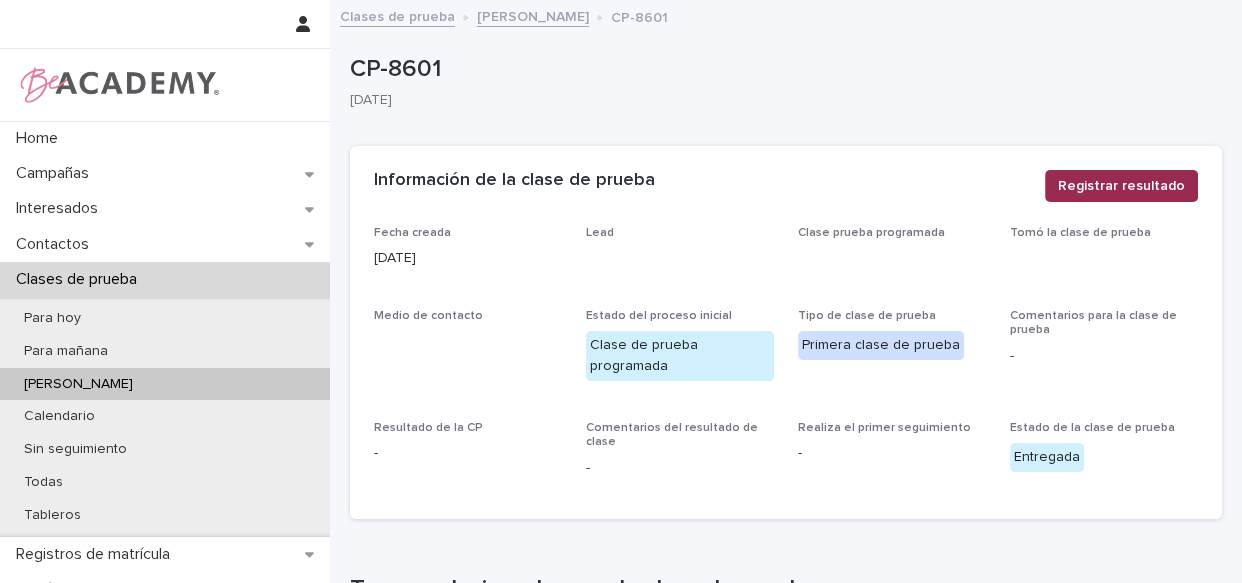 click on "Registrar resultado" at bounding box center [1121, 186] 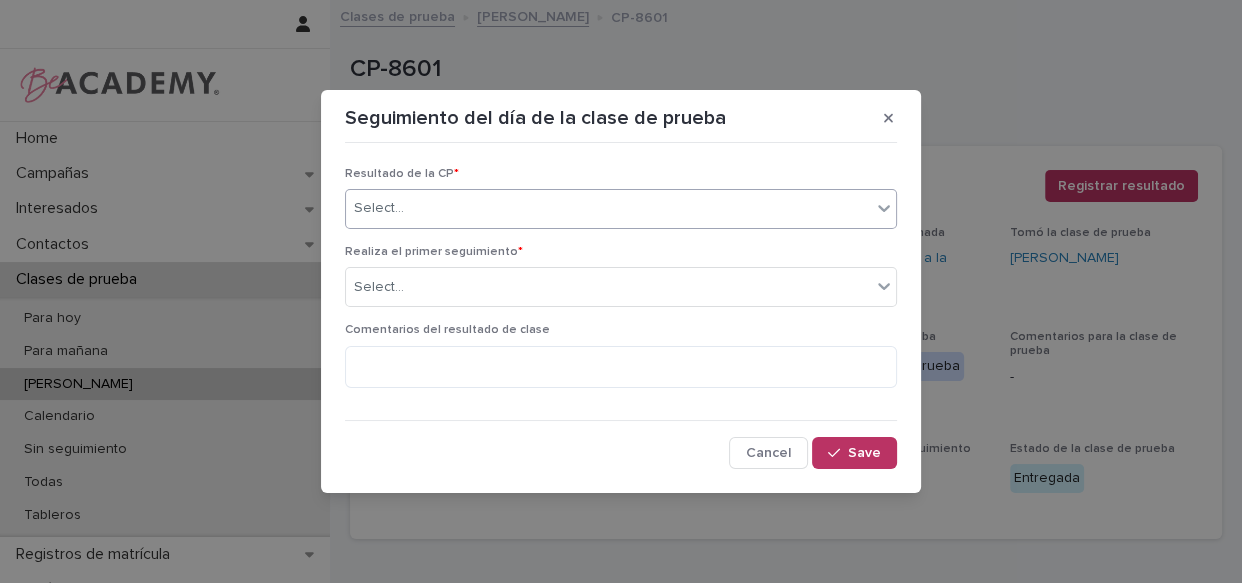 click on "Select..." at bounding box center [608, 208] 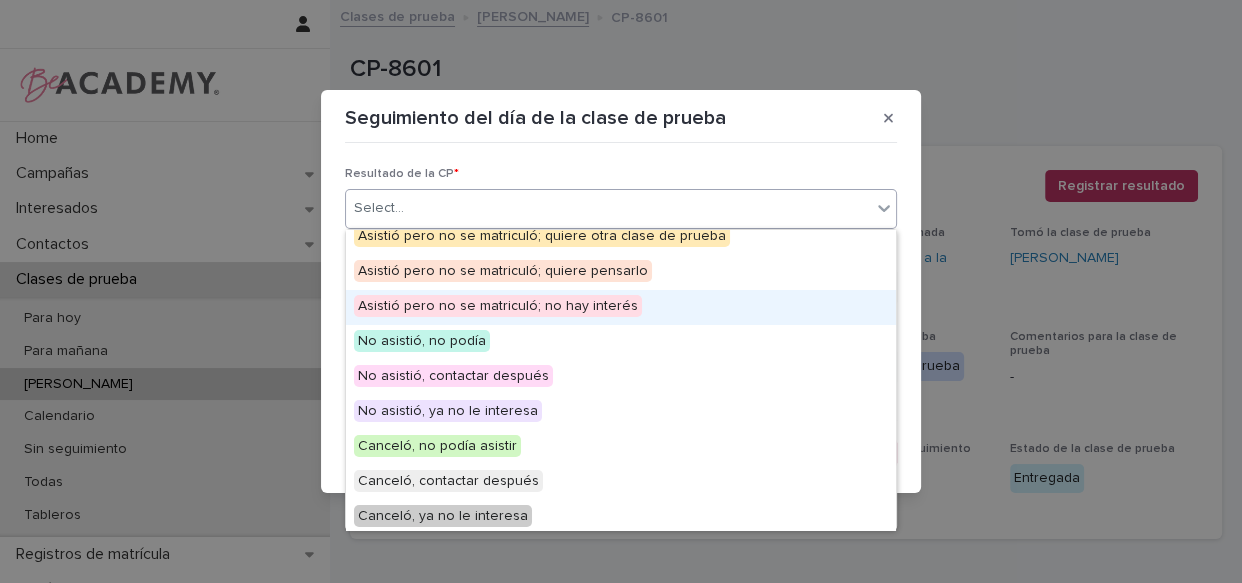 scroll, scrollTop: 155, scrollLeft: 0, axis: vertical 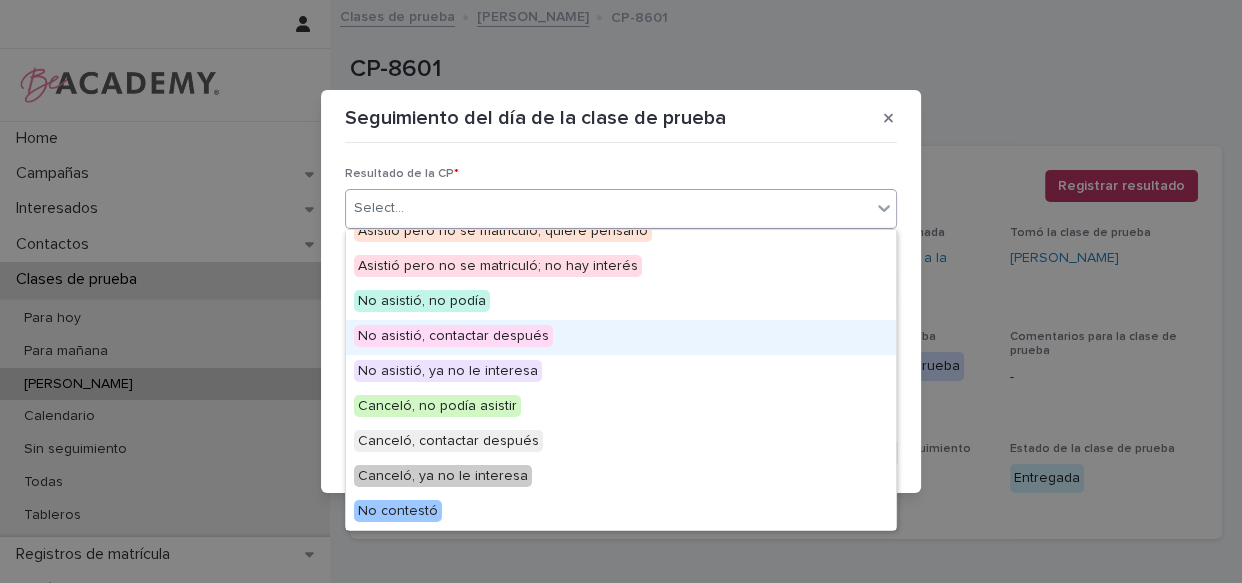 click on "No asistió, contactar después" at bounding box center [621, 337] 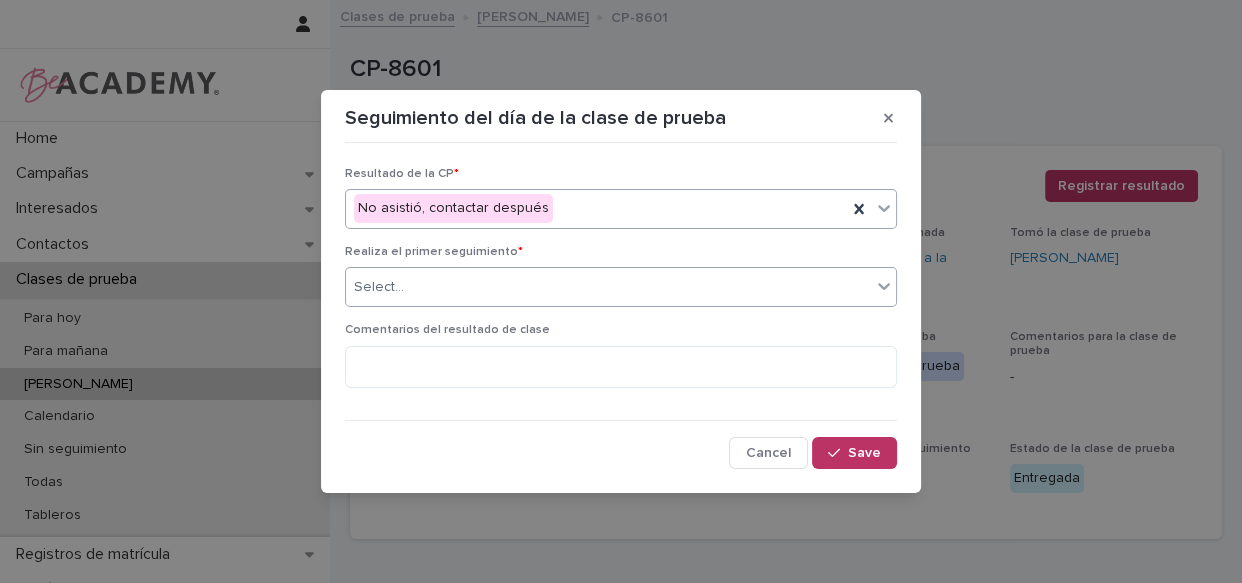 click on "Select..." at bounding box center [608, 287] 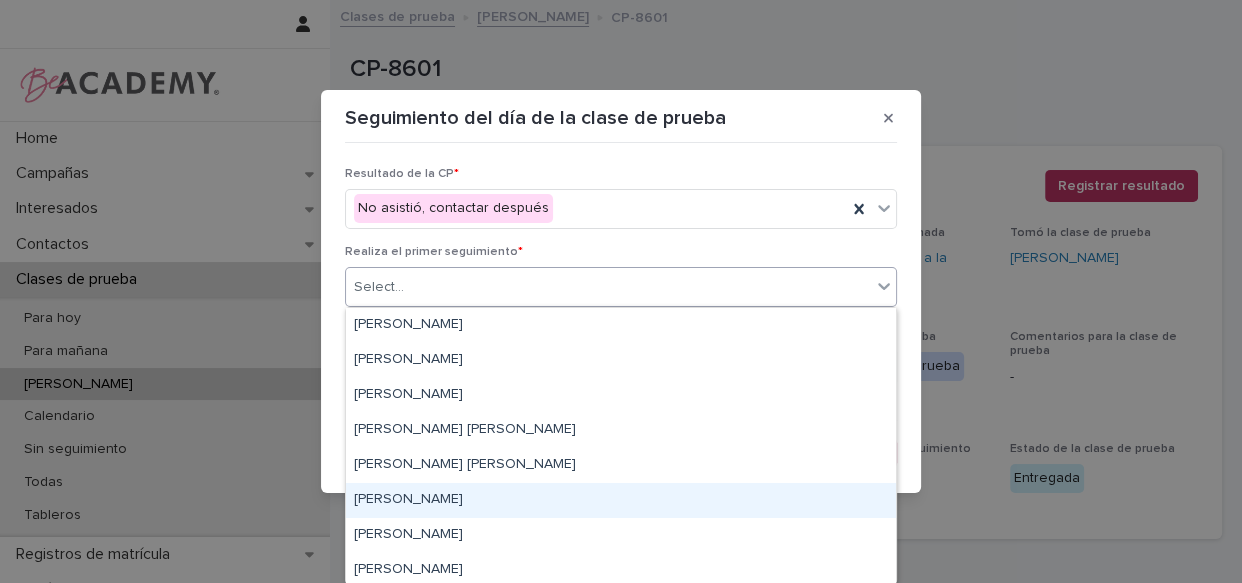click on "Lizeth Gonzalez Mejia" at bounding box center (621, 500) 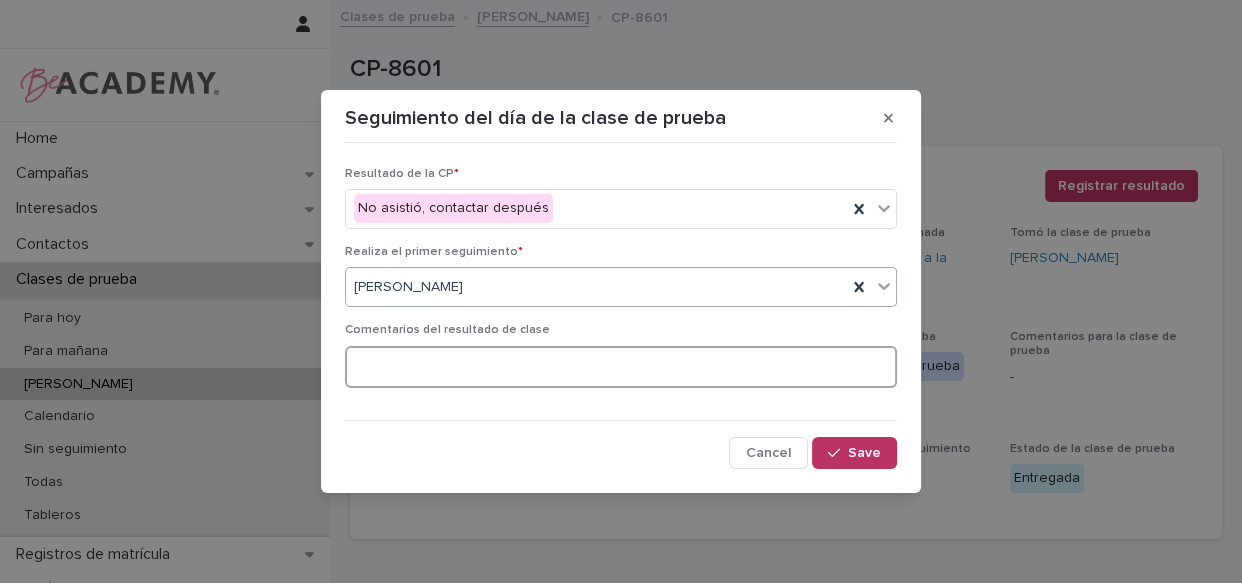 click at bounding box center (621, 367) 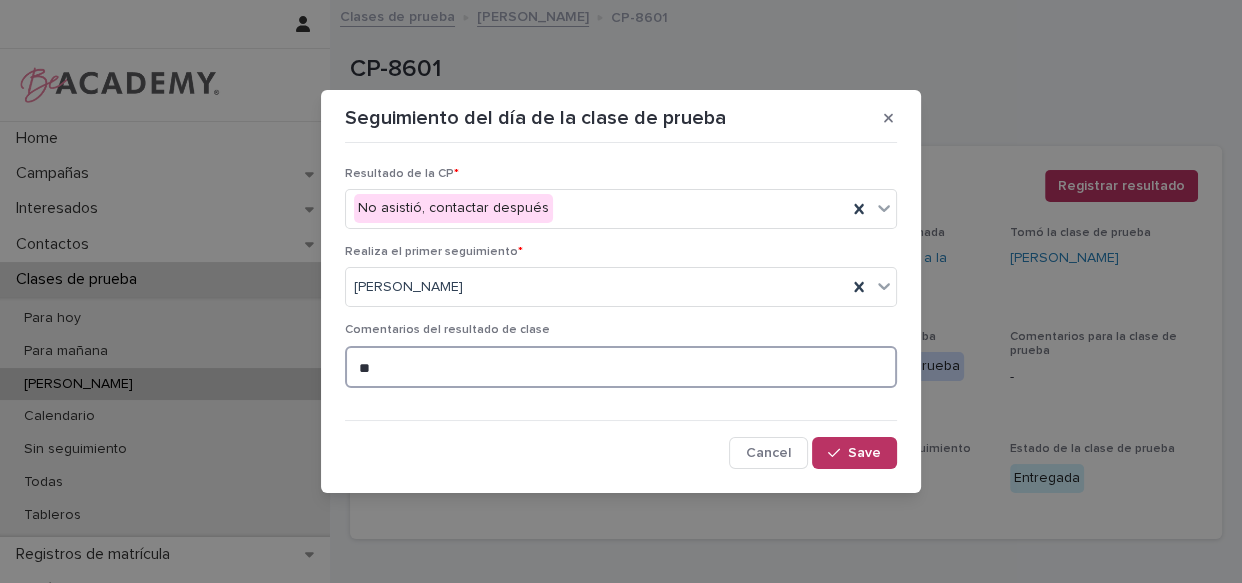 type on "*" 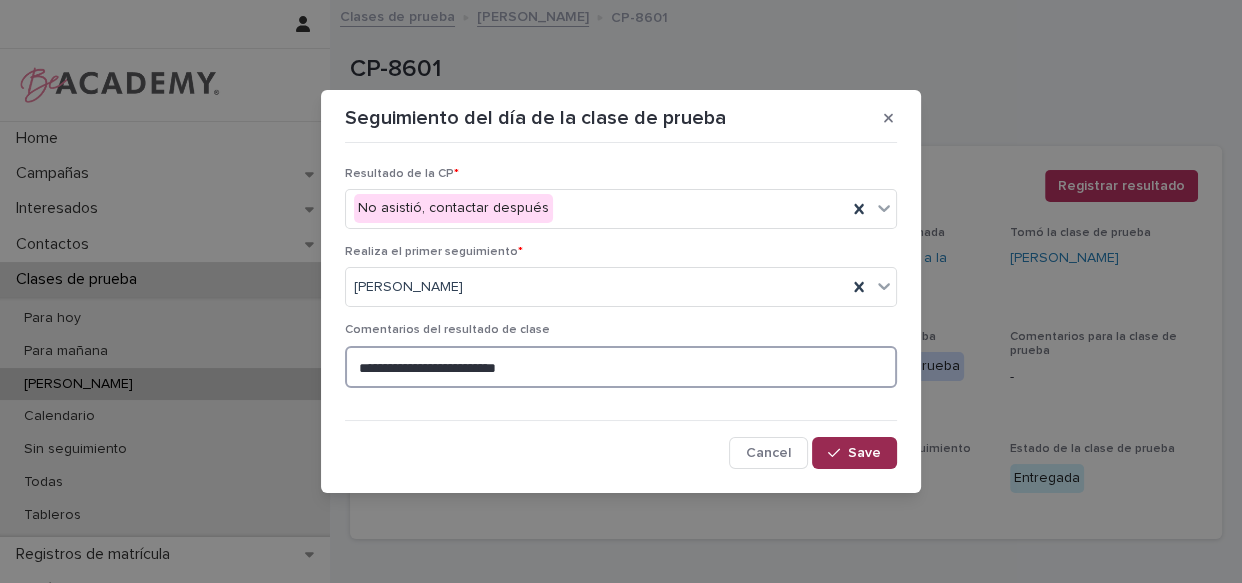 type on "**********" 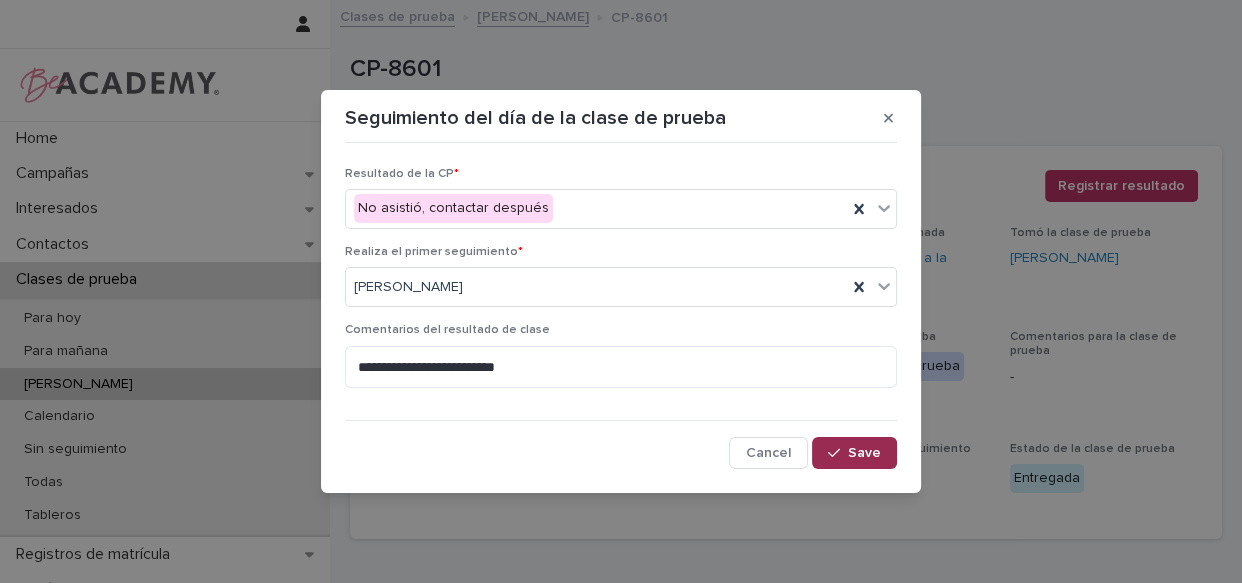 click on "Save" at bounding box center (854, 453) 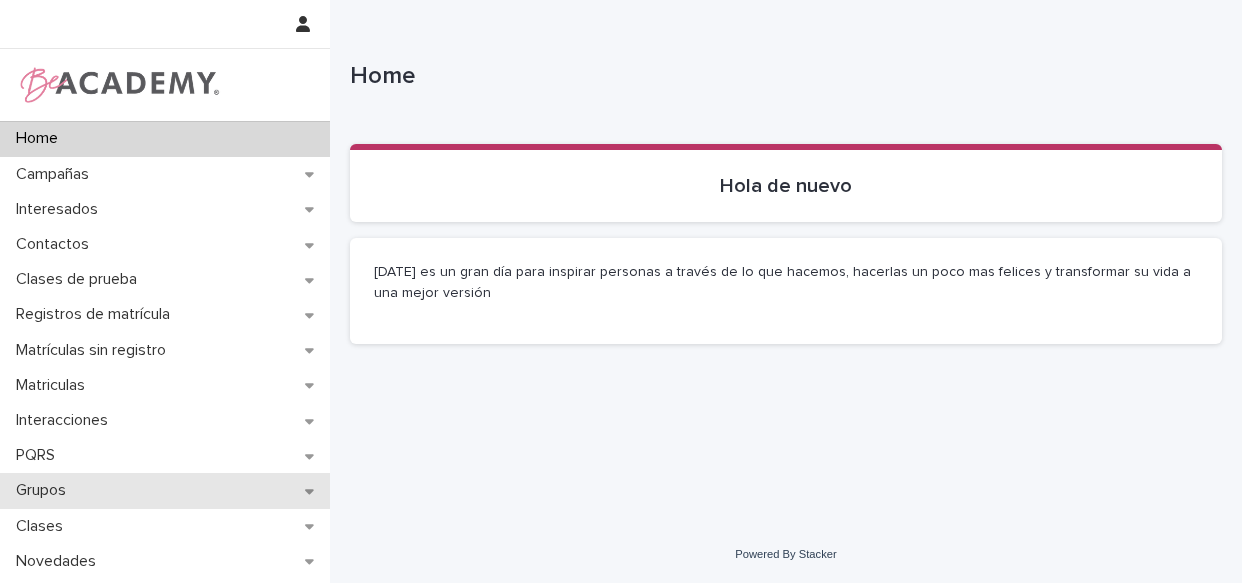 scroll, scrollTop: 0, scrollLeft: 0, axis: both 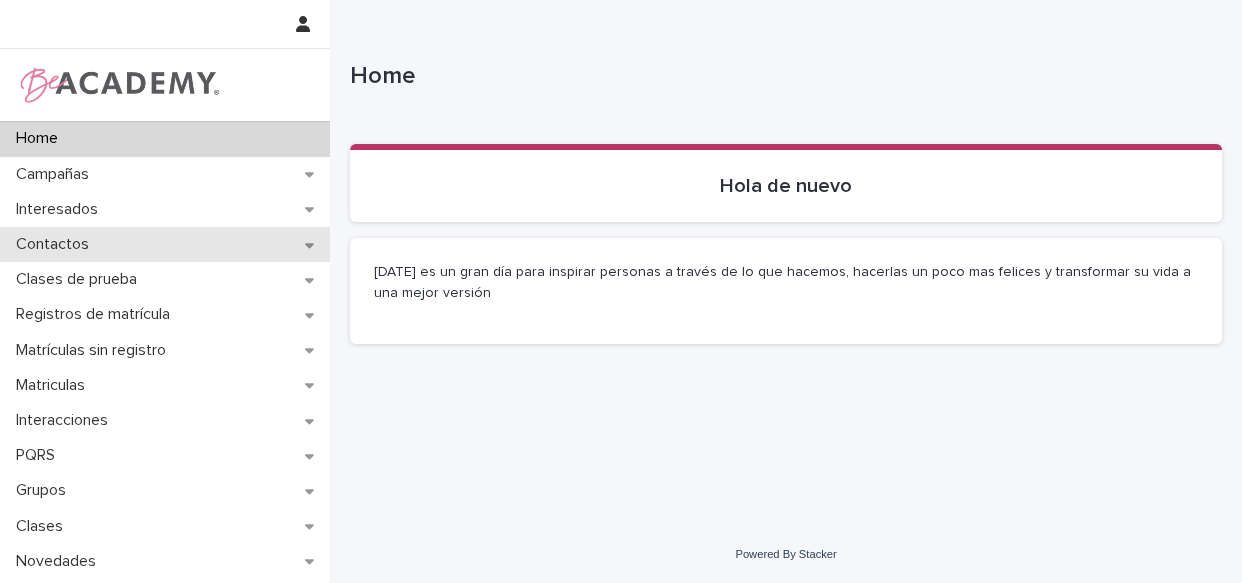 click on "Contactos" at bounding box center [165, 244] 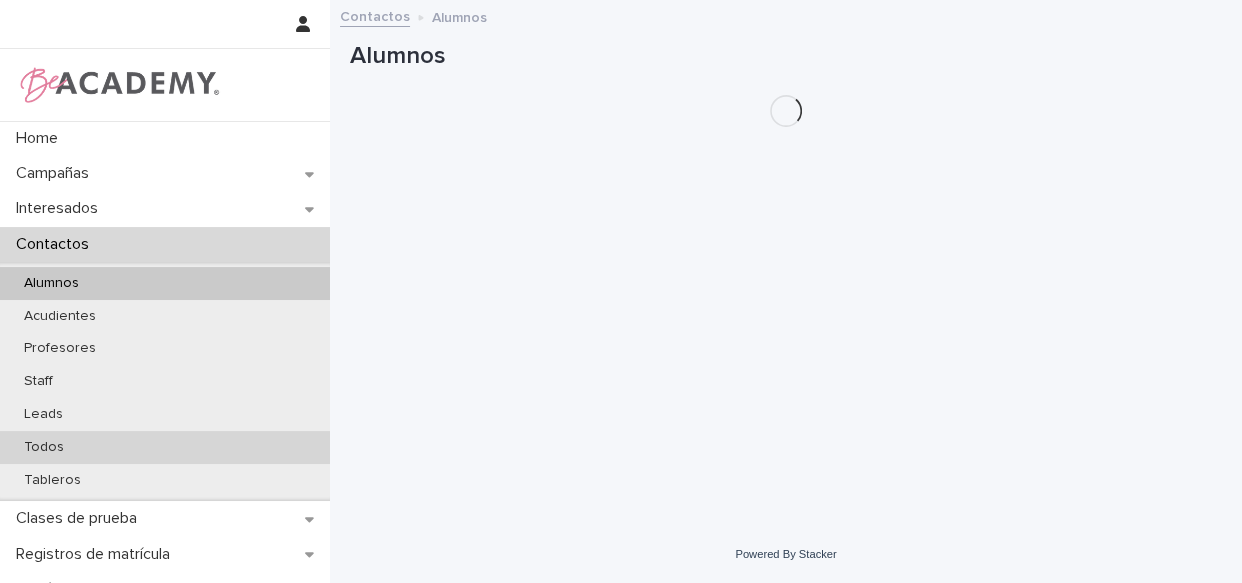click on "Todos" at bounding box center (44, 447) 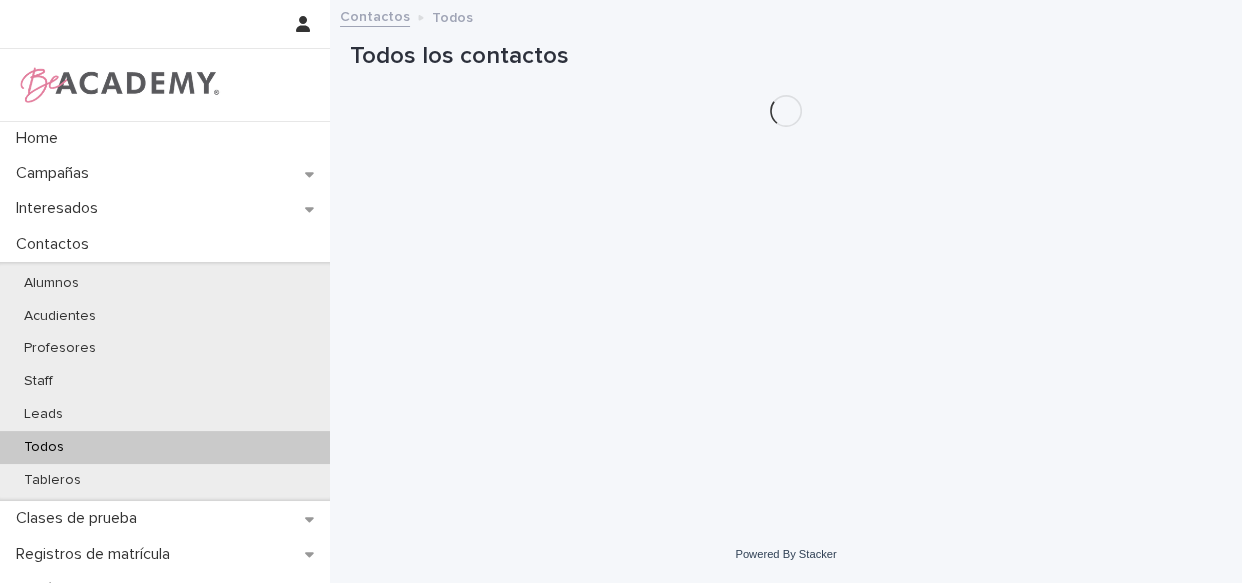 click on "Todos" at bounding box center [44, 447] 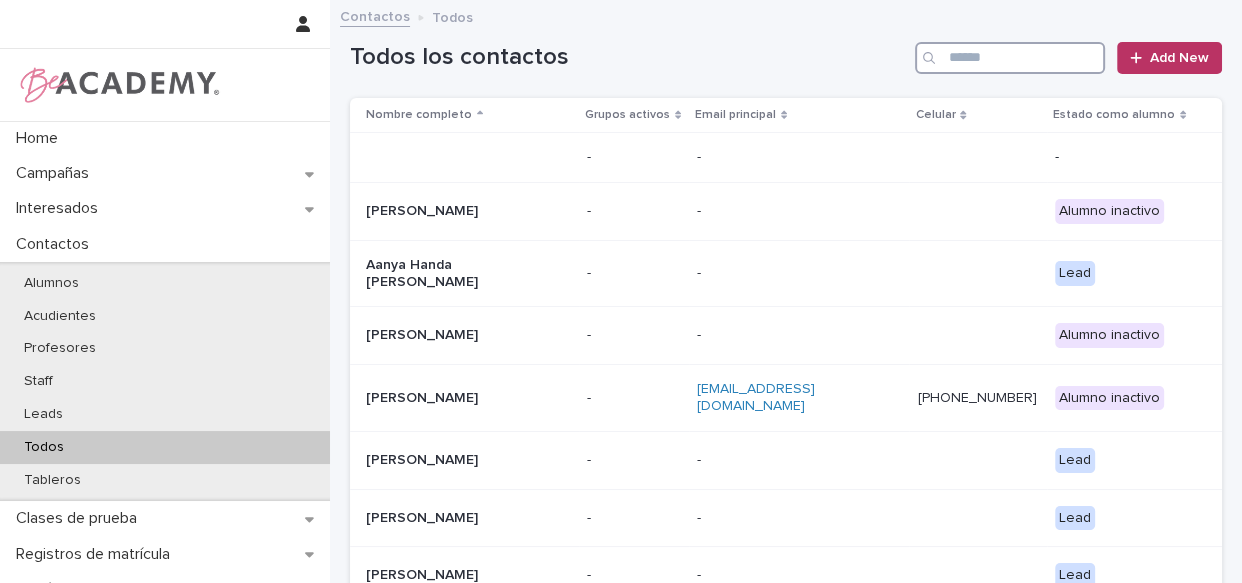 click at bounding box center (1010, 58) 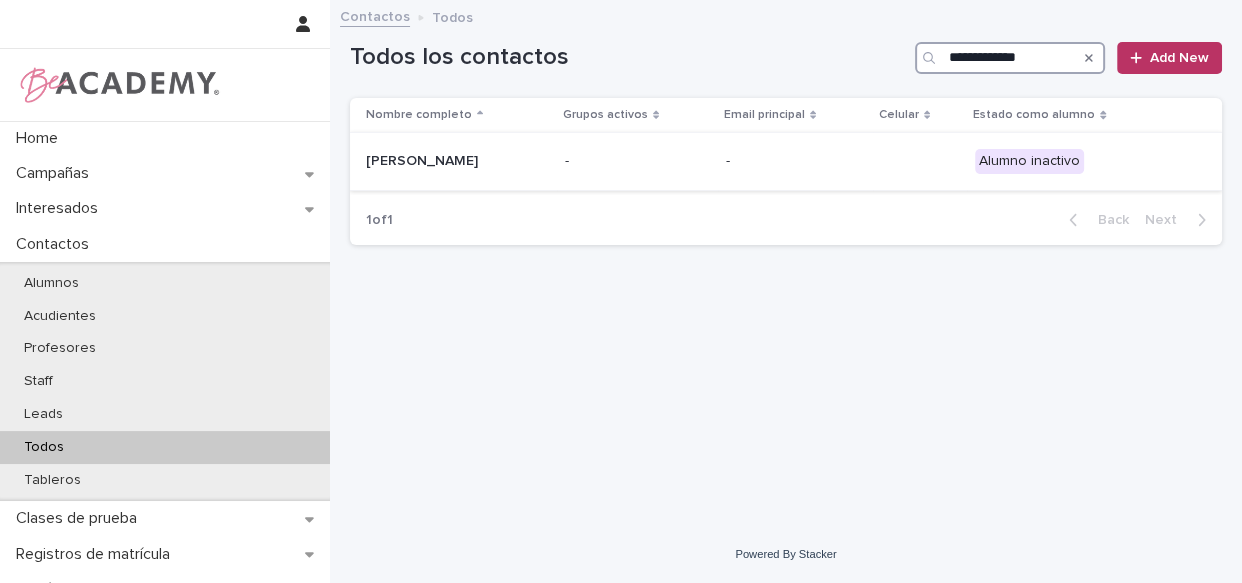 type on "**********" 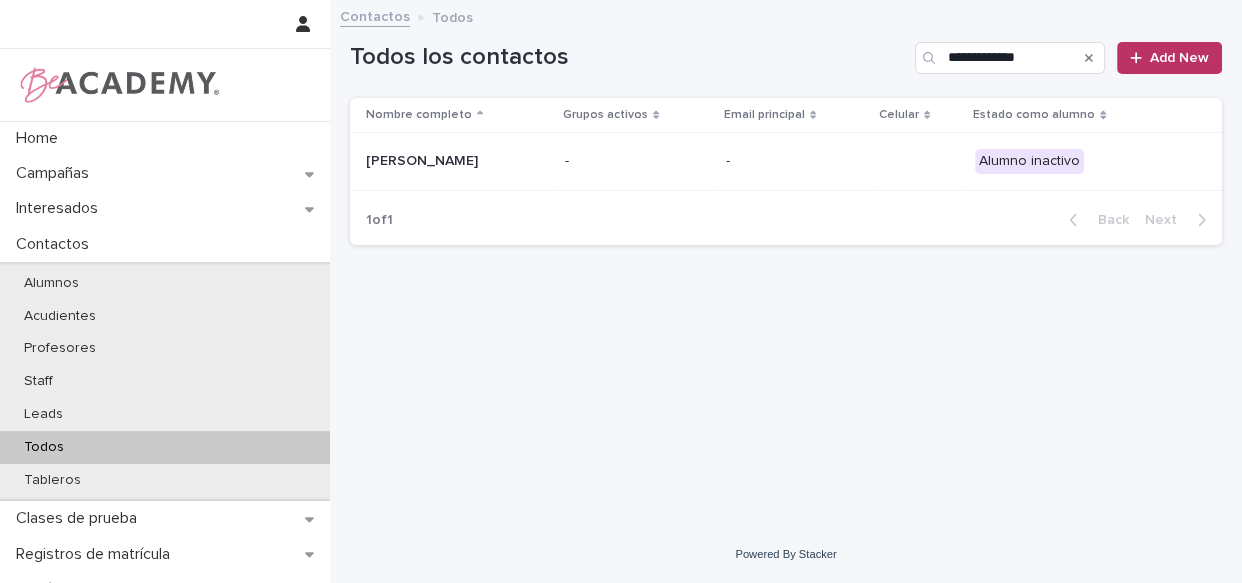 click on "-" at bounding box center [637, 161] 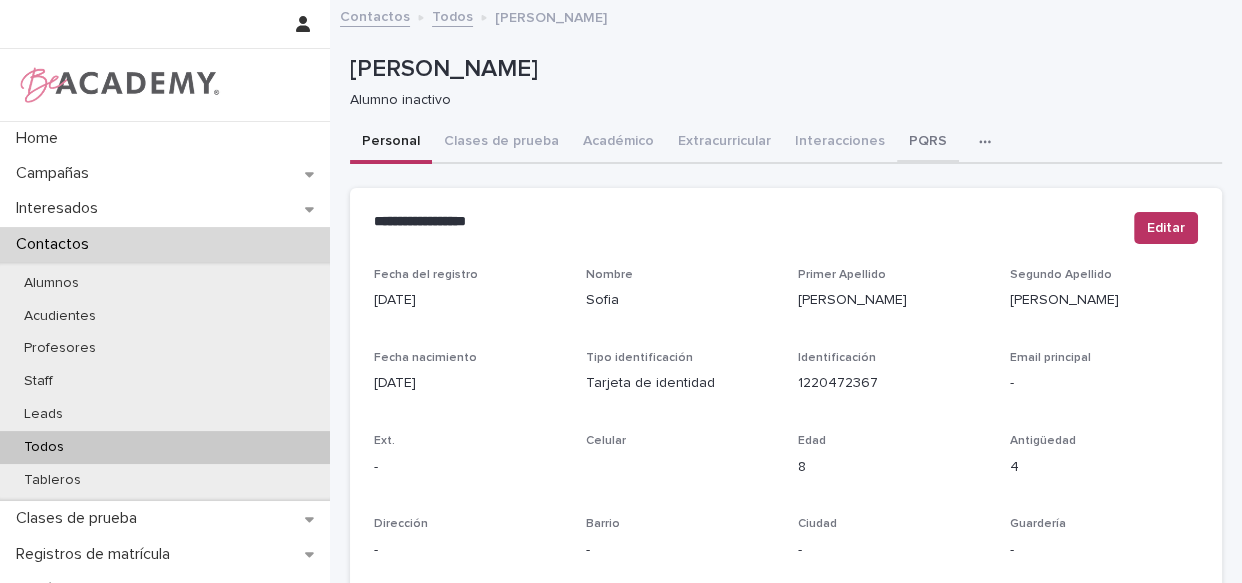 click on "PQRS" at bounding box center [928, 143] 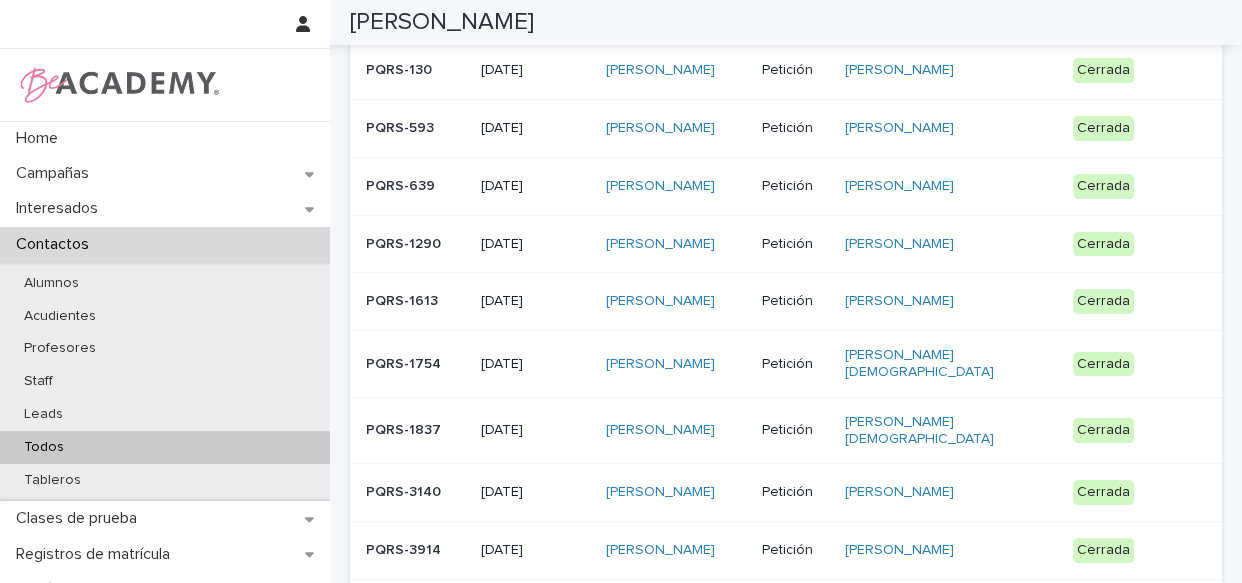 scroll, scrollTop: 627, scrollLeft: 0, axis: vertical 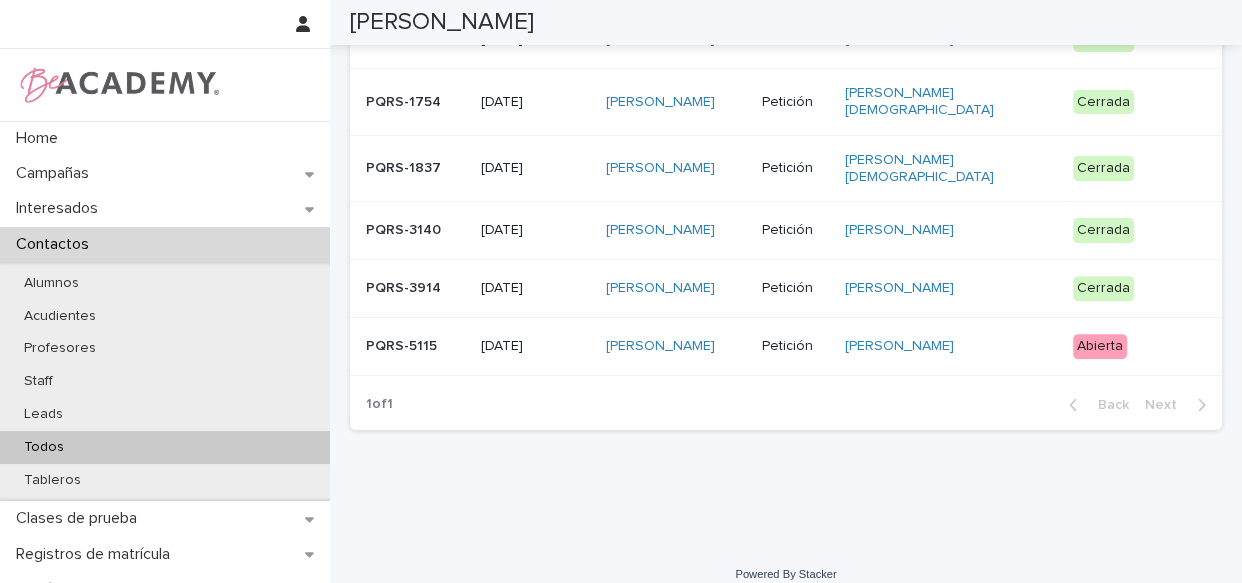 click on "Sofia Gaviria Hernandez" at bounding box center [676, 346] 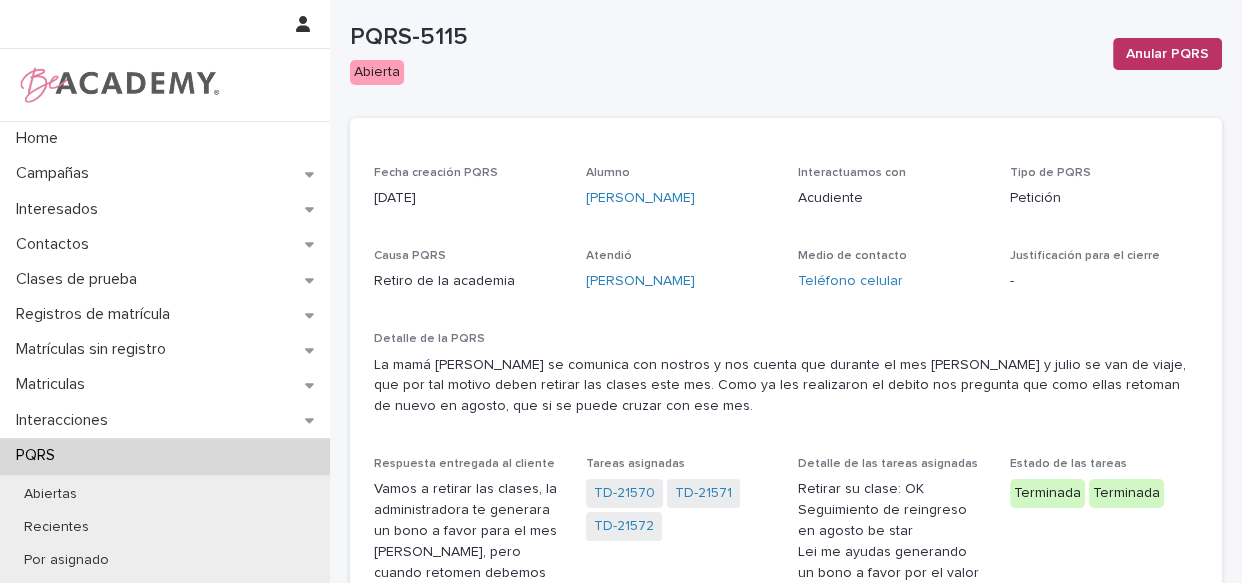 scroll, scrollTop: 0, scrollLeft: 0, axis: both 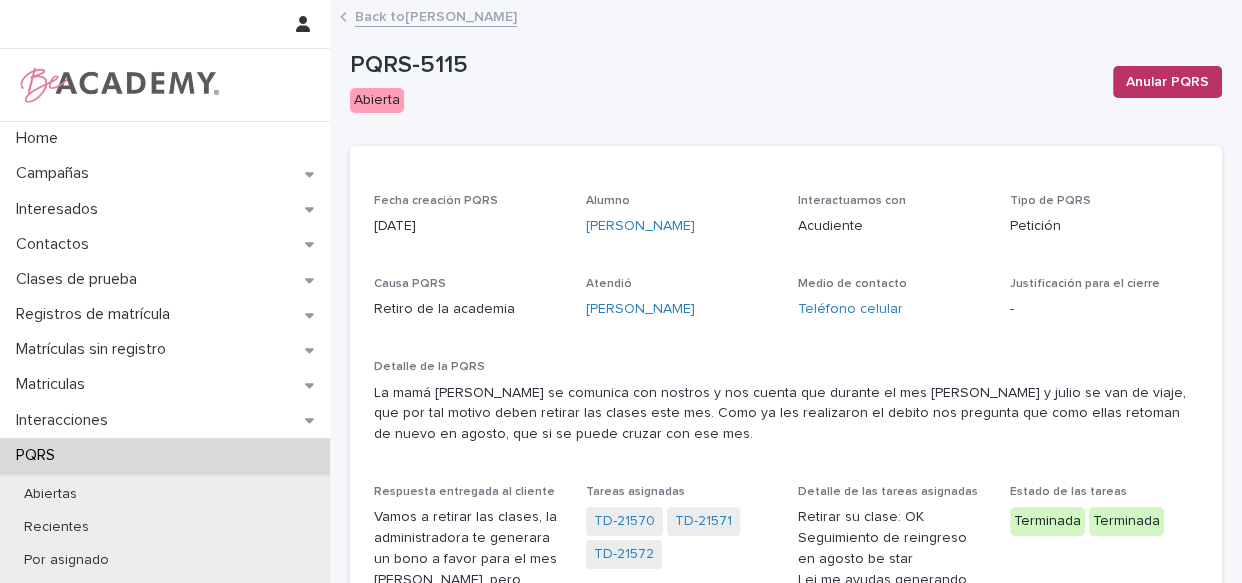 click on "Back to  Sofia Gaviria Hernandez" at bounding box center [436, 15] 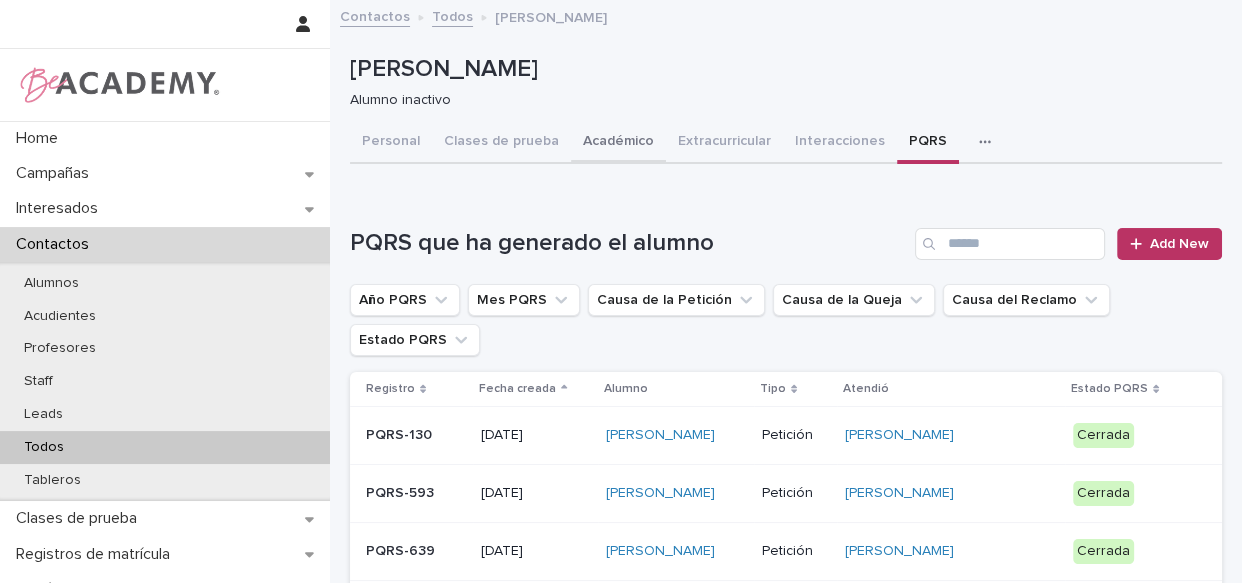 click on "Académico" at bounding box center (618, 143) 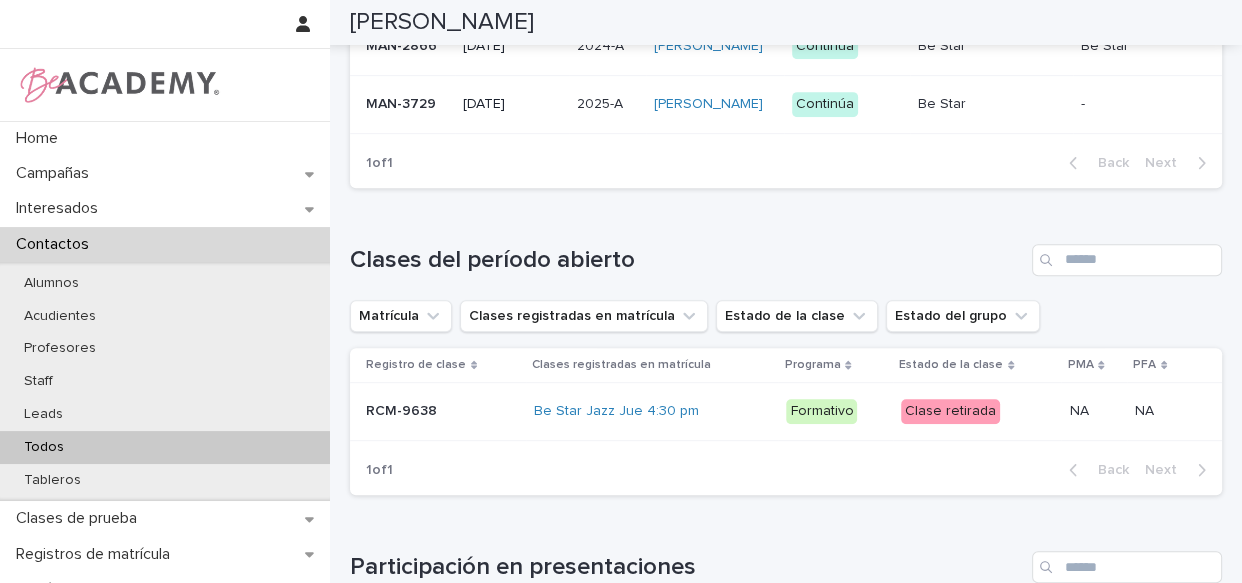 scroll, scrollTop: 909, scrollLeft: 0, axis: vertical 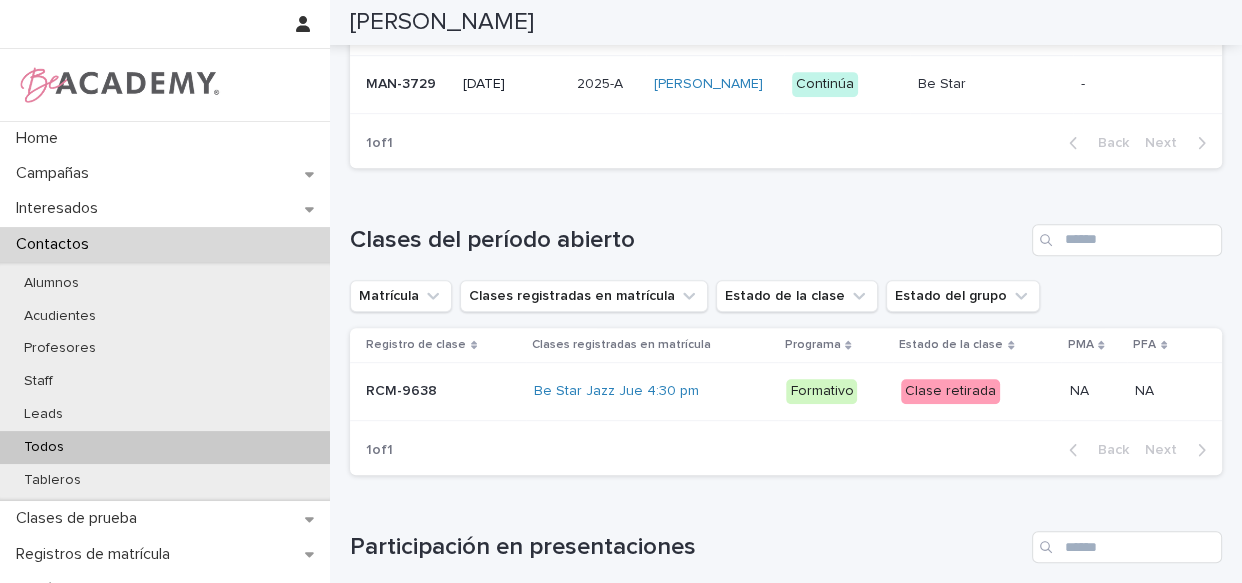 click on "Sofia Gaviria Hernandez" at bounding box center [715, 84] 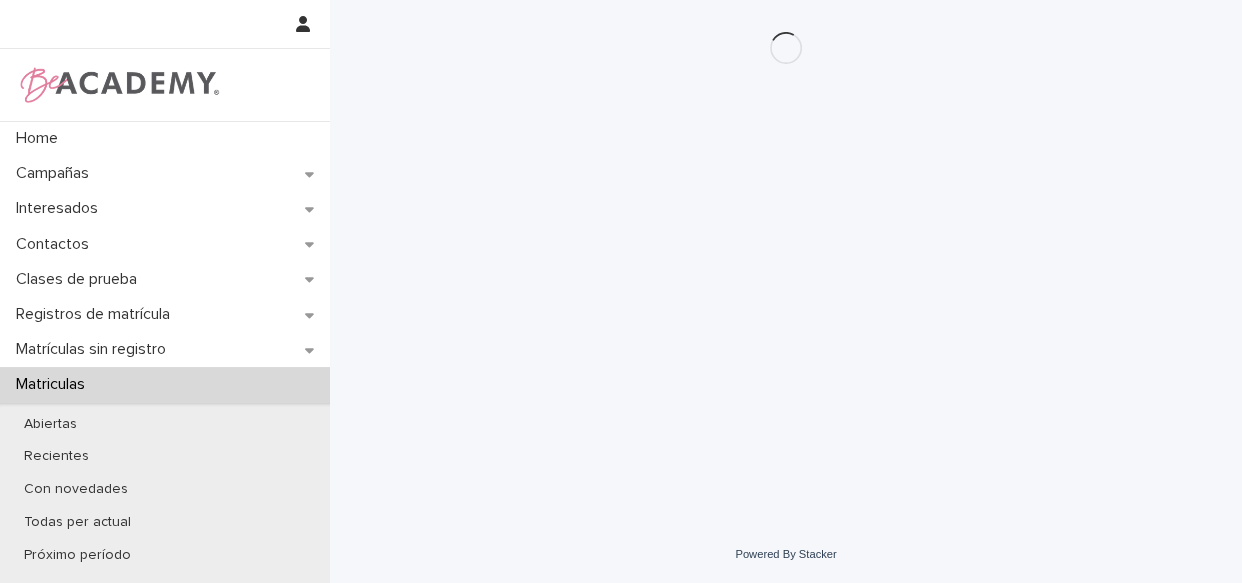 scroll, scrollTop: 0, scrollLeft: 0, axis: both 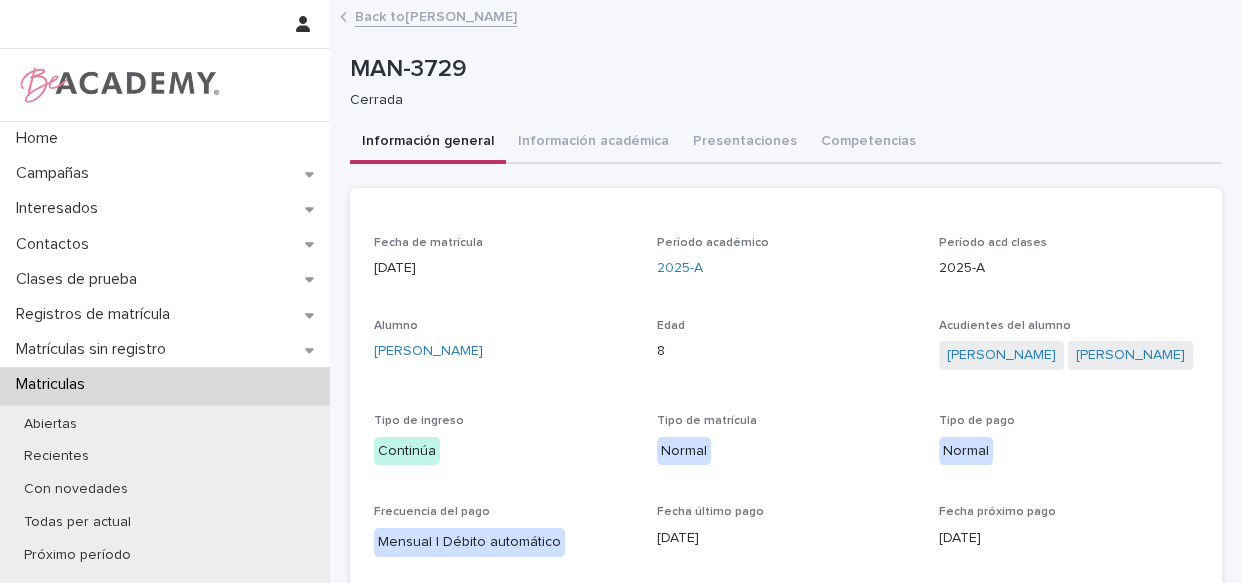 click on "Back to  Sofia Gaviria Hernandez" at bounding box center (786, 18) 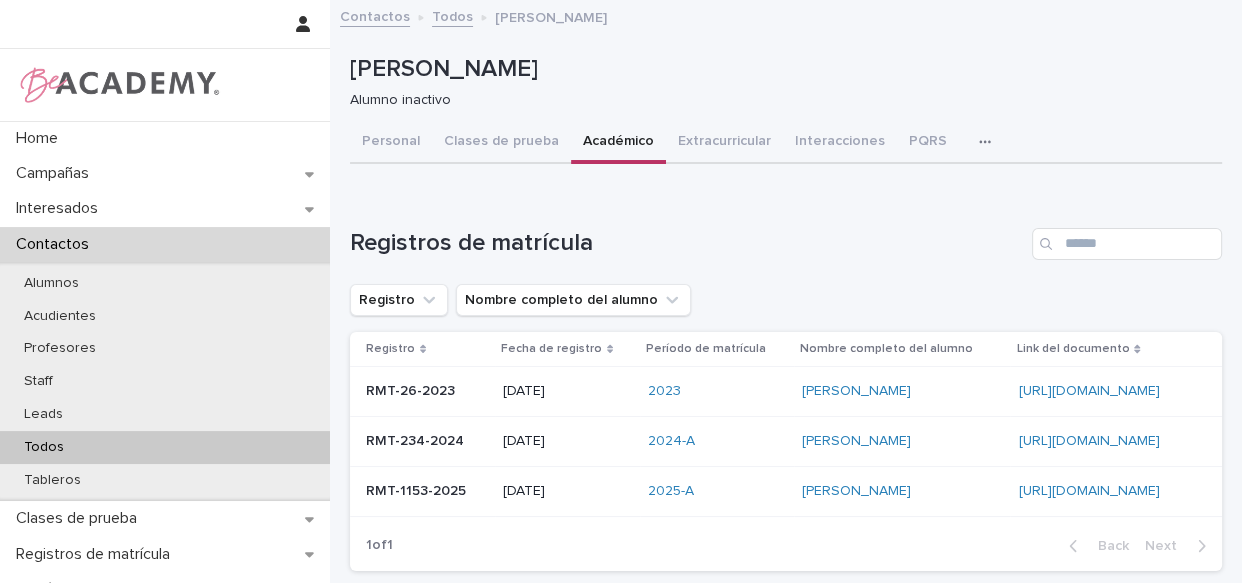 click on "PQRS" at bounding box center [928, 143] 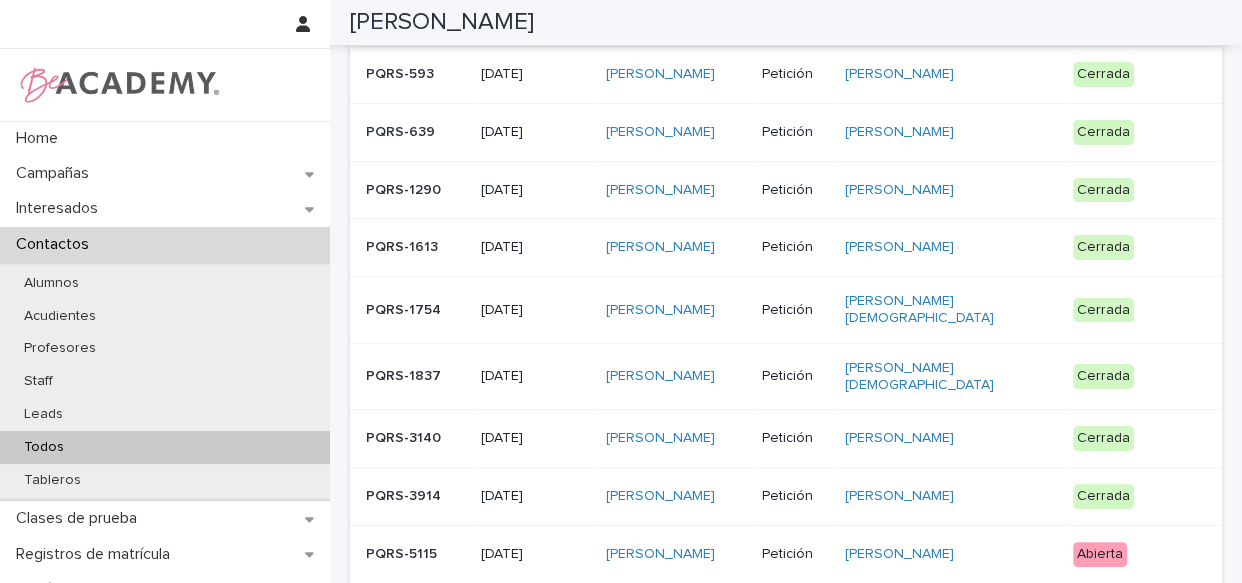 scroll, scrollTop: 272, scrollLeft: 0, axis: vertical 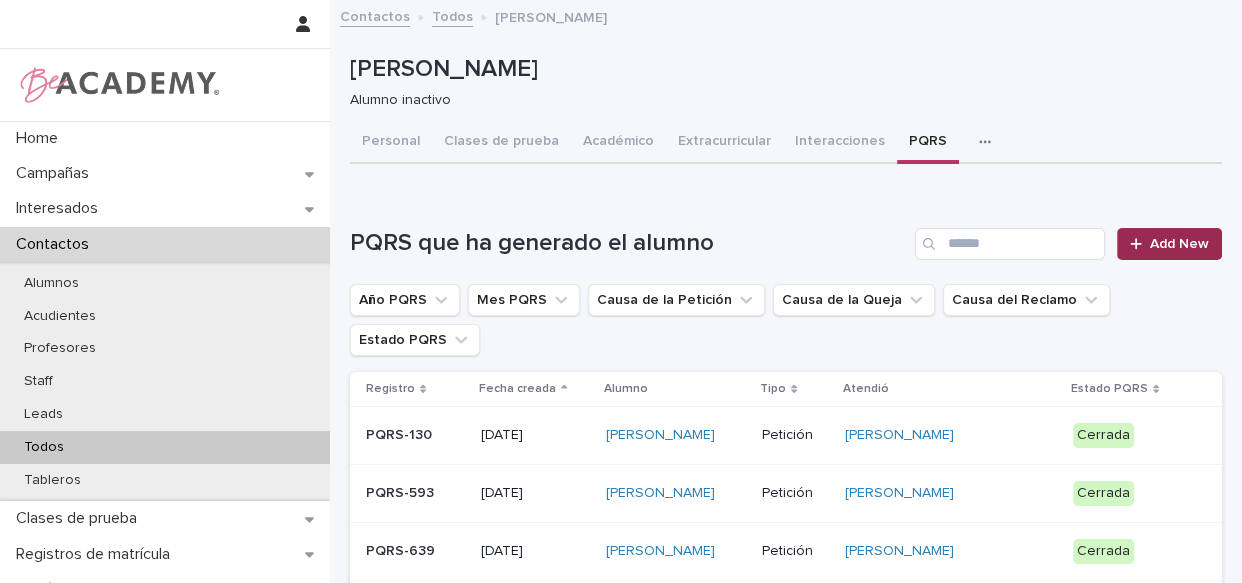 click on "Add New" at bounding box center [1179, 244] 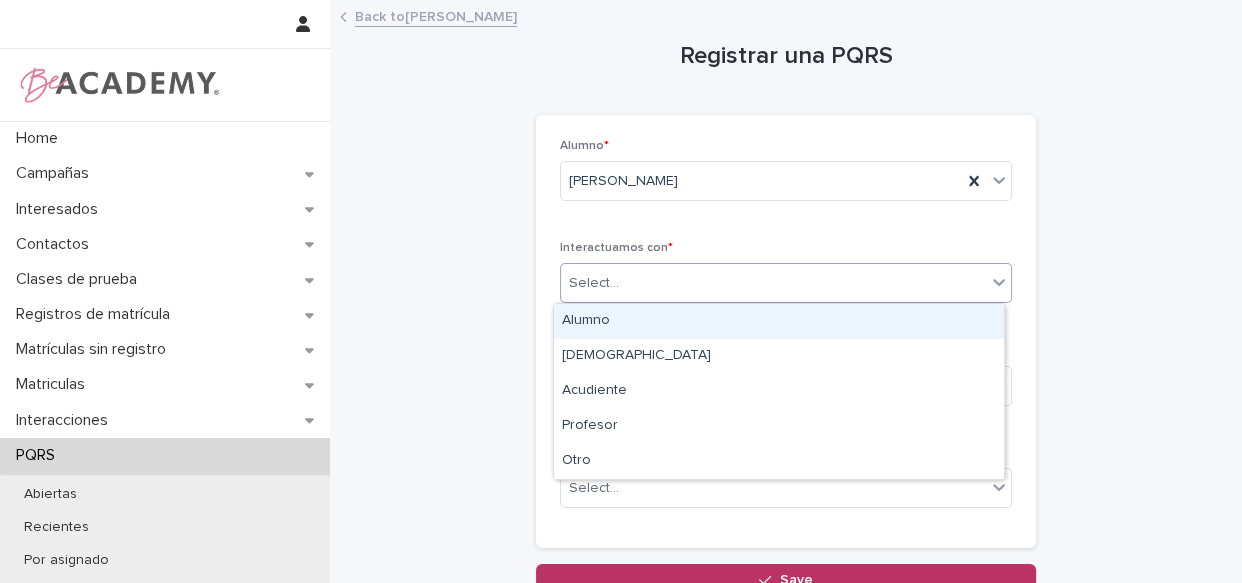 click on "Select..." at bounding box center [773, 283] 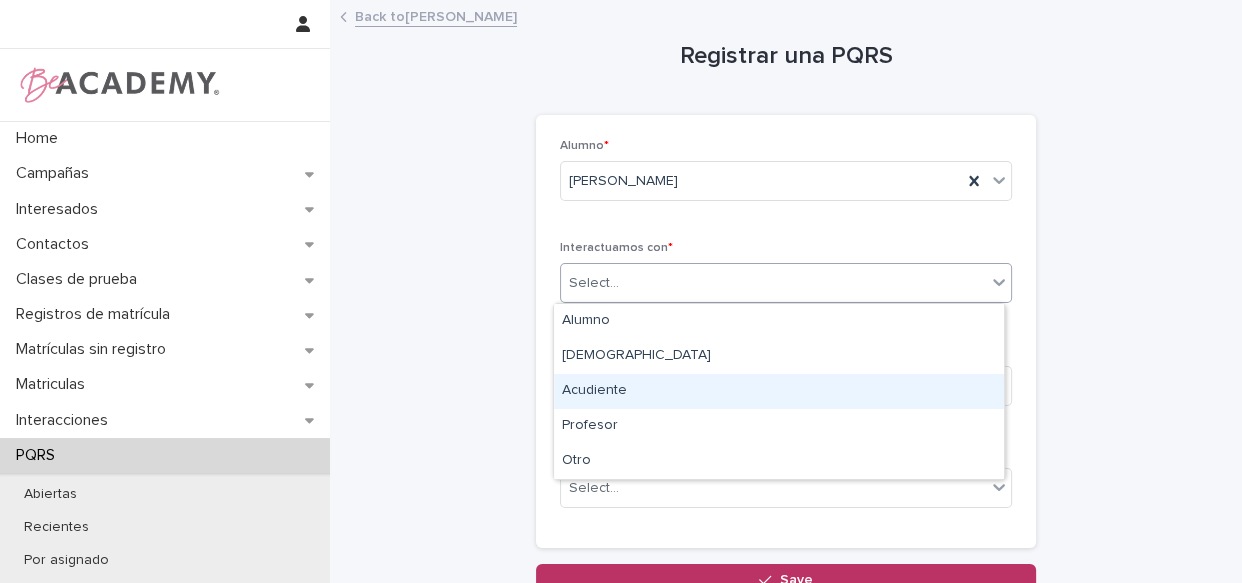 click on "Acudiente" at bounding box center (779, 391) 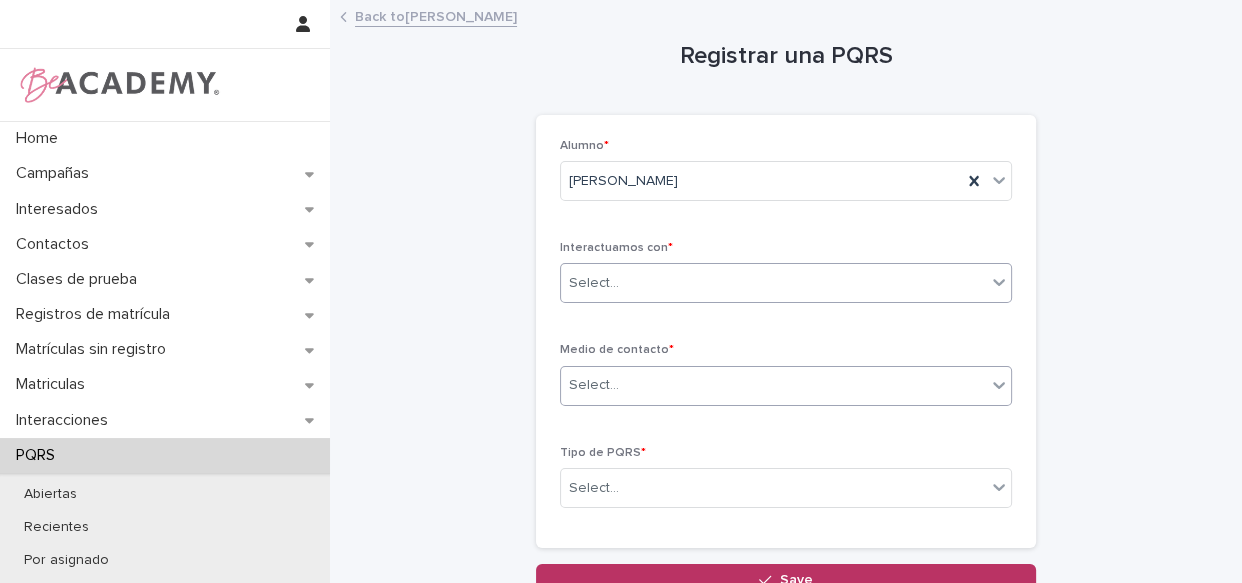 click on "Select..." at bounding box center (773, 385) 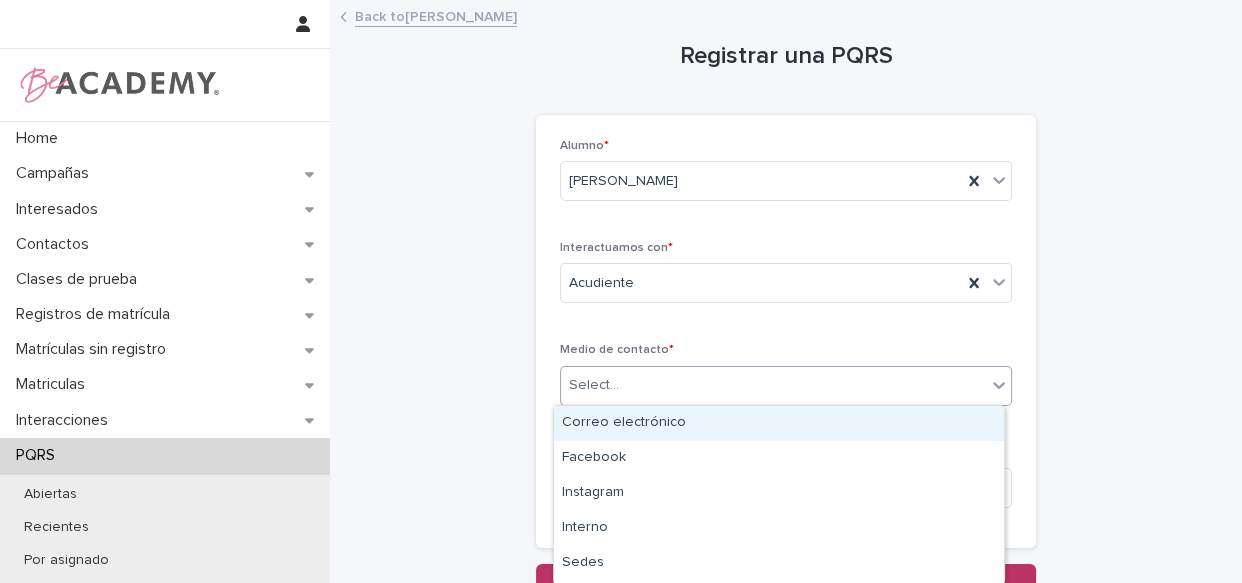 type on "*" 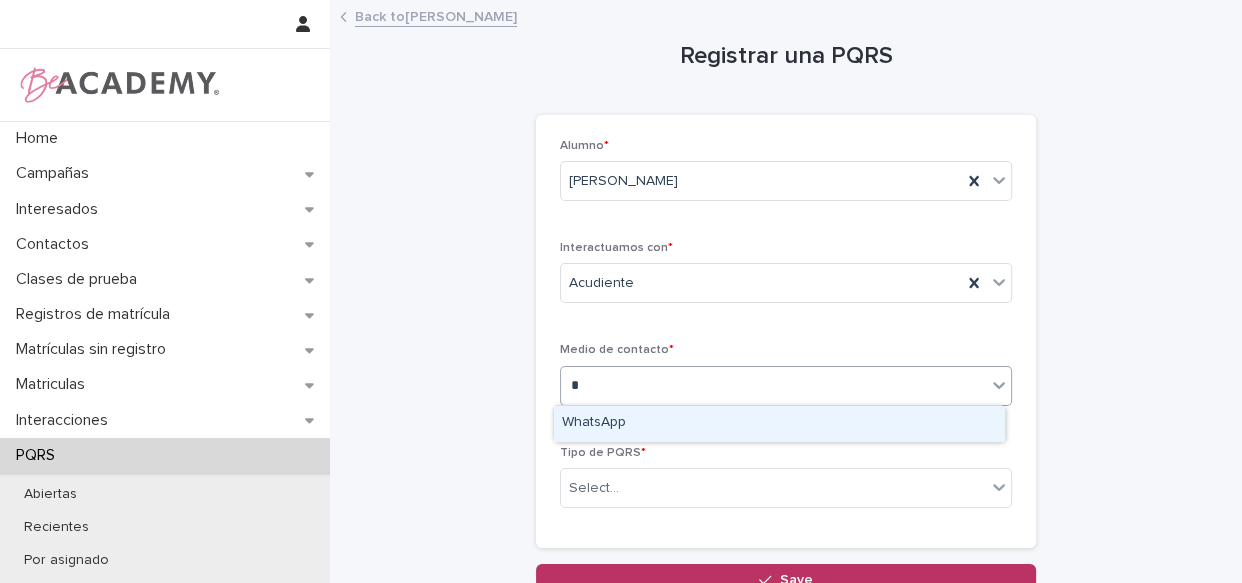 click on "WhatsApp" at bounding box center [779, 423] 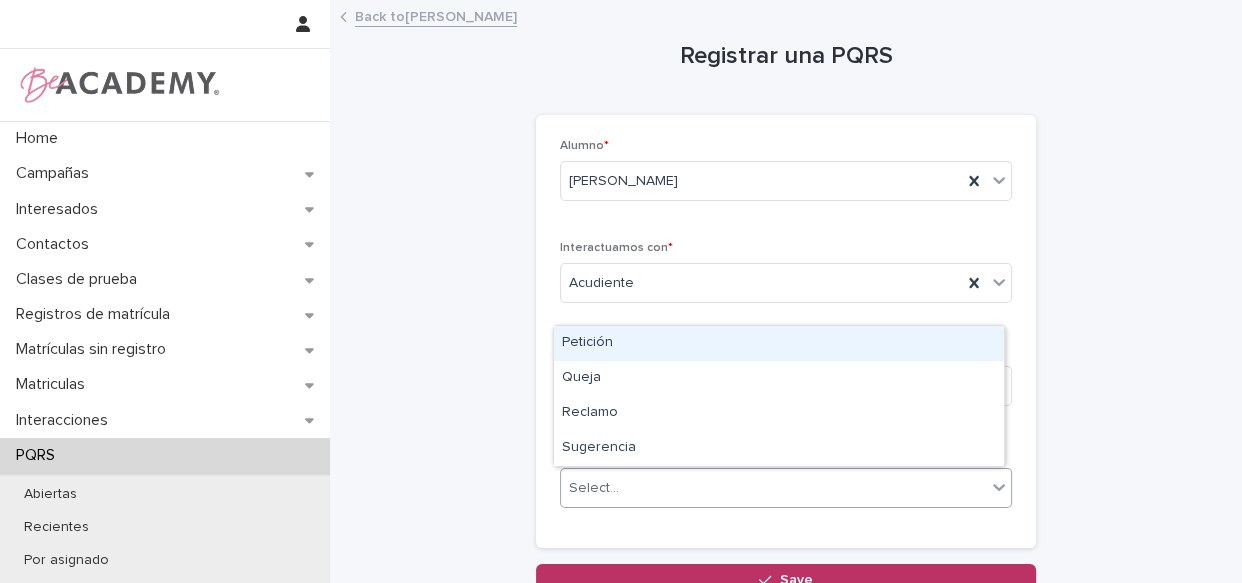 click on "Select..." at bounding box center (773, 488) 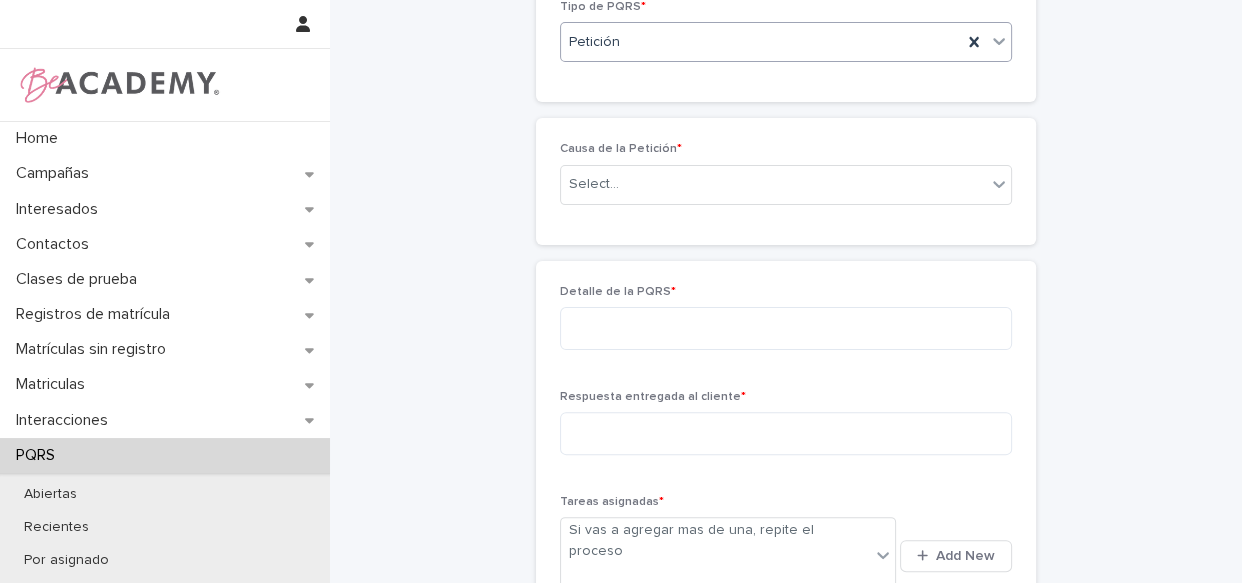 scroll, scrollTop: 443, scrollLeft: 0, axis: vertical 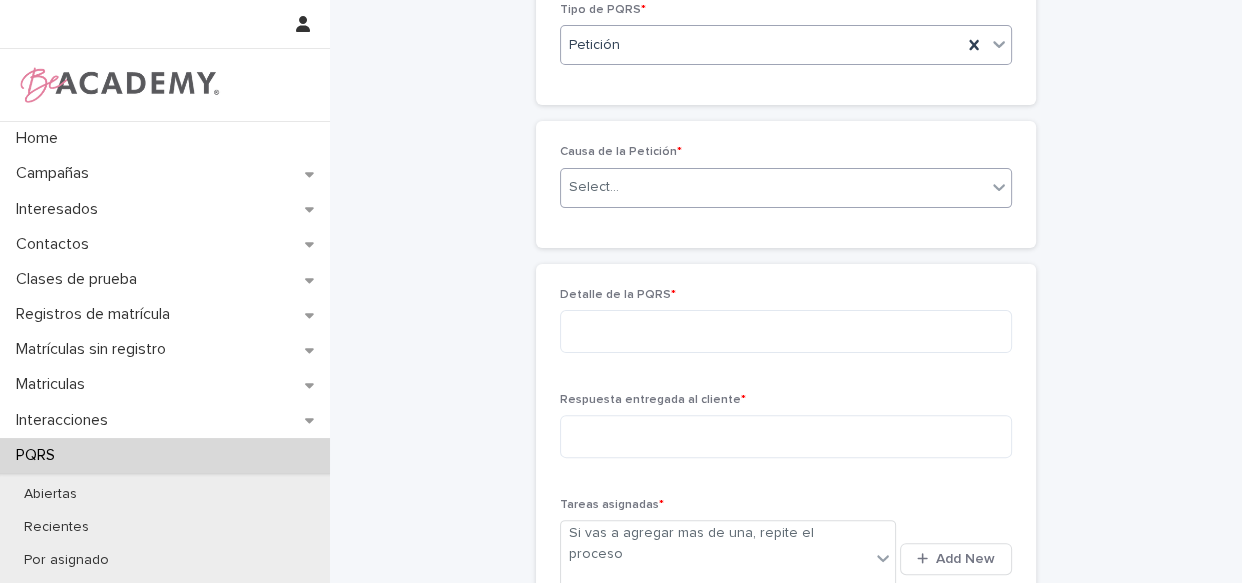 click on "Select..." at bounding box center [594, 187] 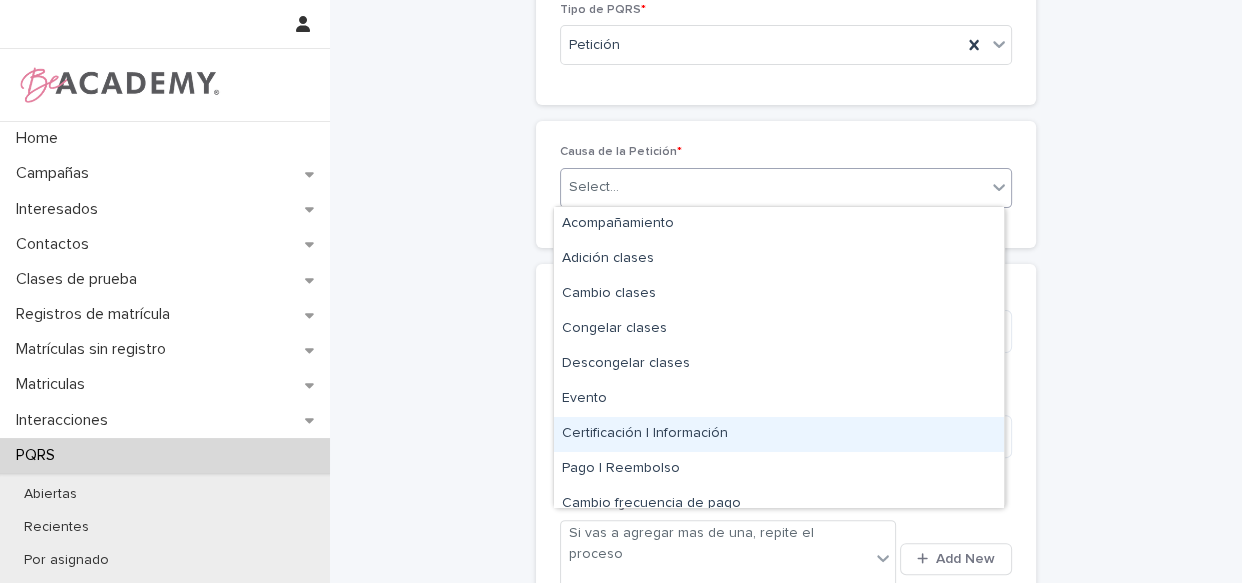 scroll, scrollTop: 120, scrollLeft: 0, axis: vertical 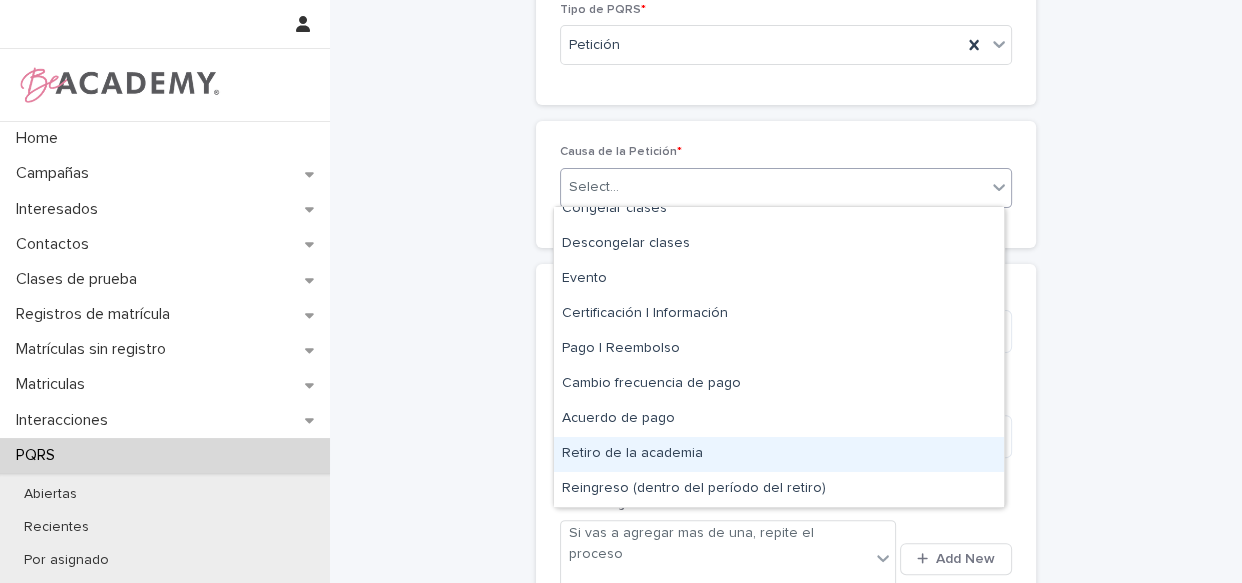 click on "Retiro de la academia" at bounding box center [779, 454] 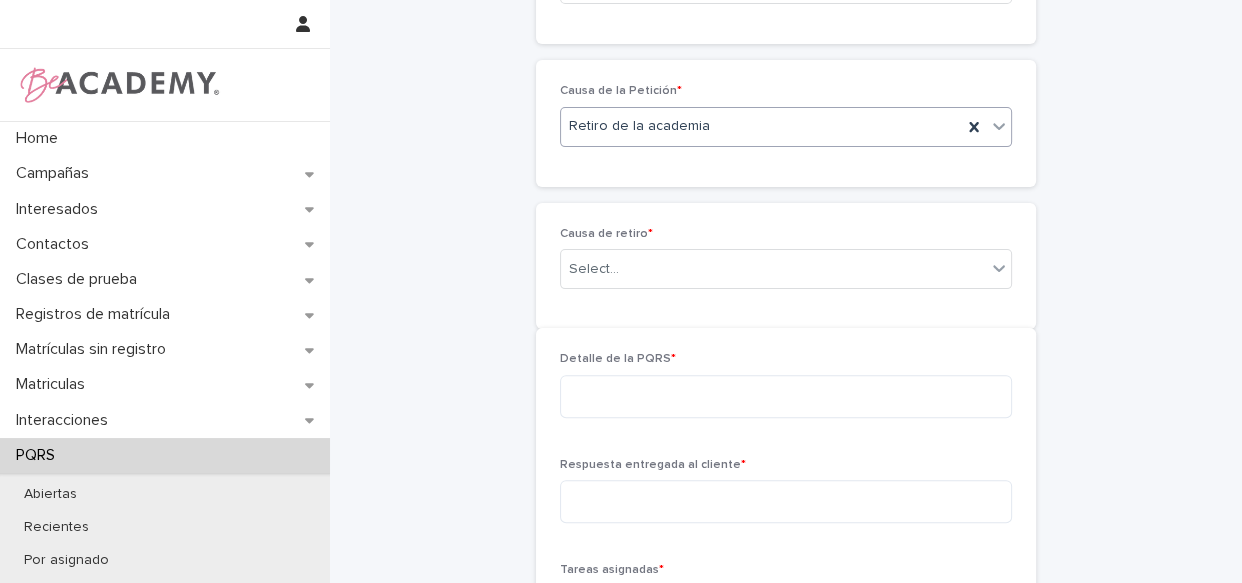 scroll, scrollTop: 514, scrollLeft: 0, axis: vertical 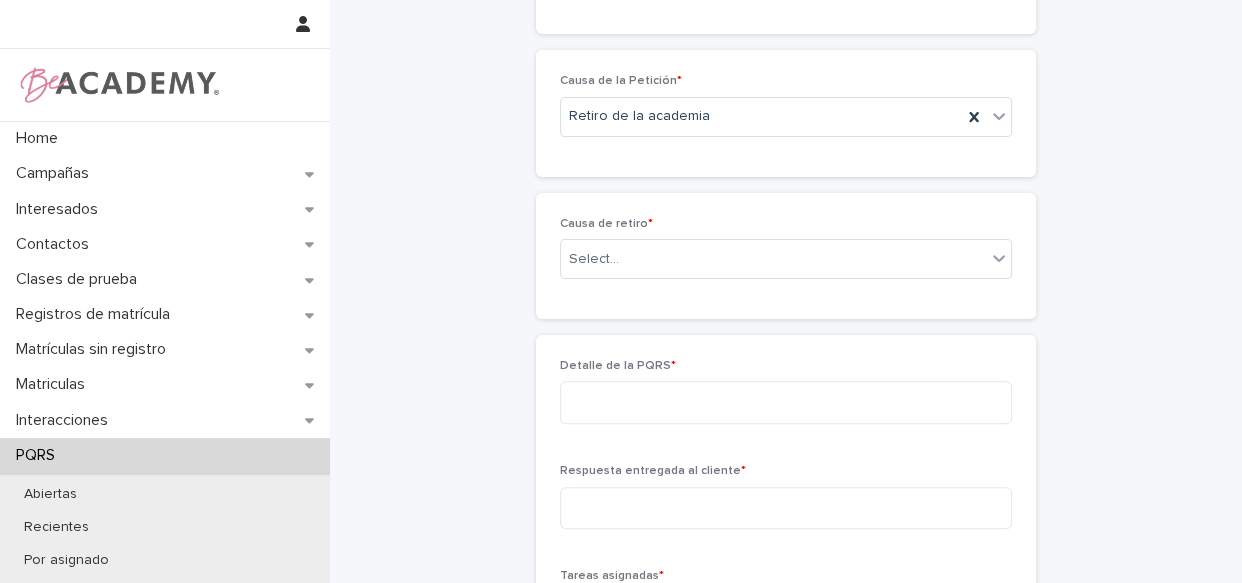 click on "Causa de retiro * Select..." at bounding box center [786, 256] 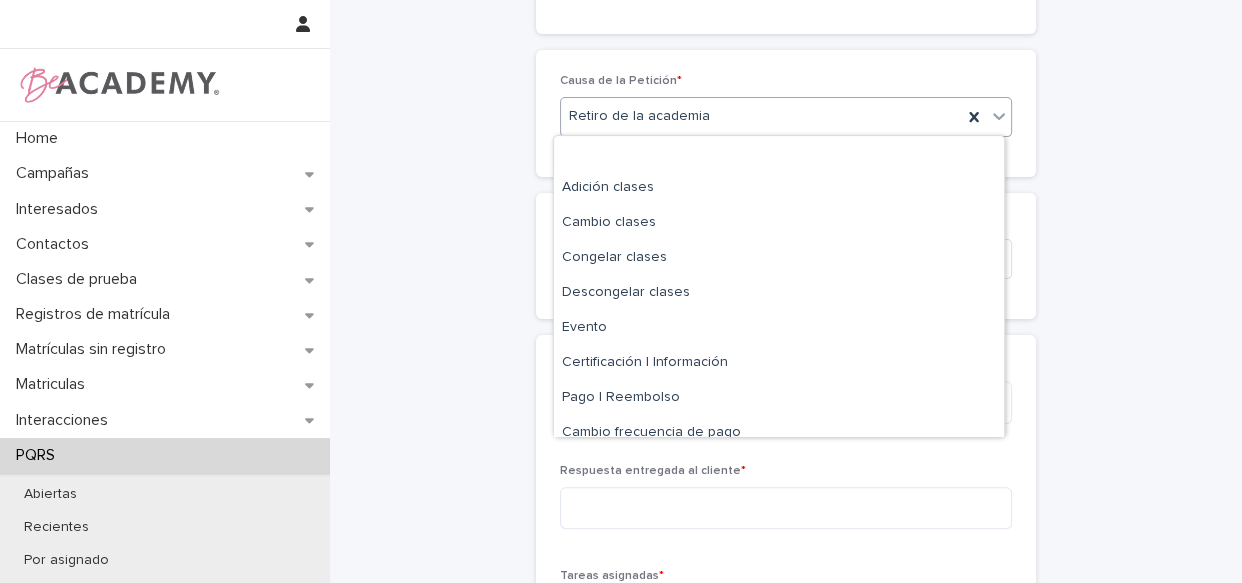 click on "Retiro de la academia" at bounding box center (761, 116) 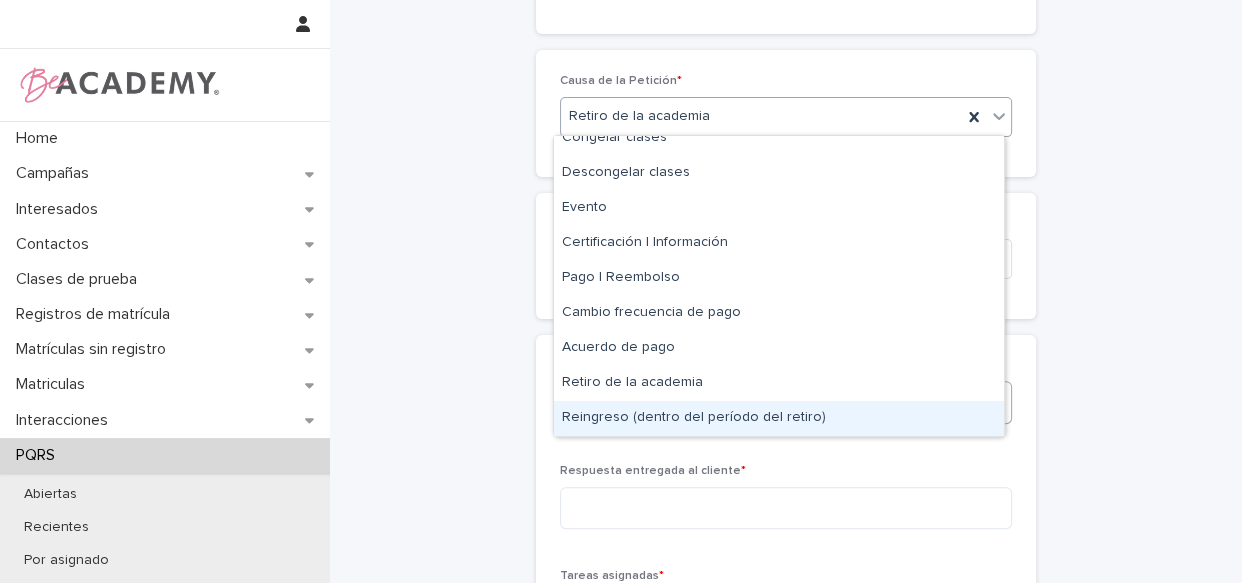 click on "Reingreso (dentro del período del retiro)" at bounding box center (779, 418) 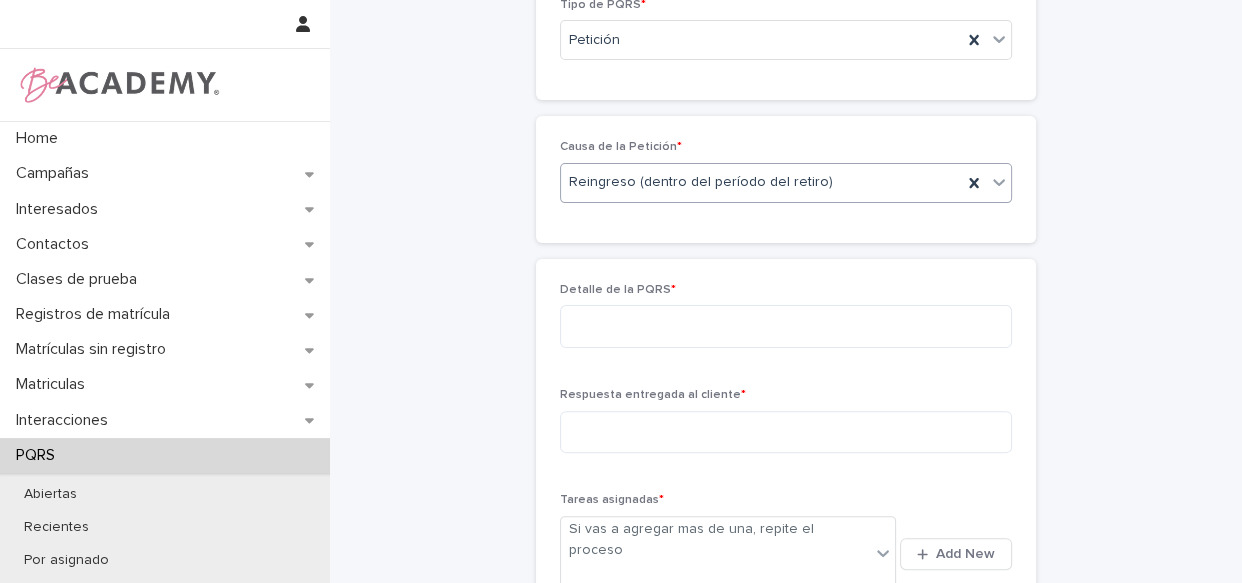 scroll, scrollTop: 443, scrollLeft: 0, axis: vertical 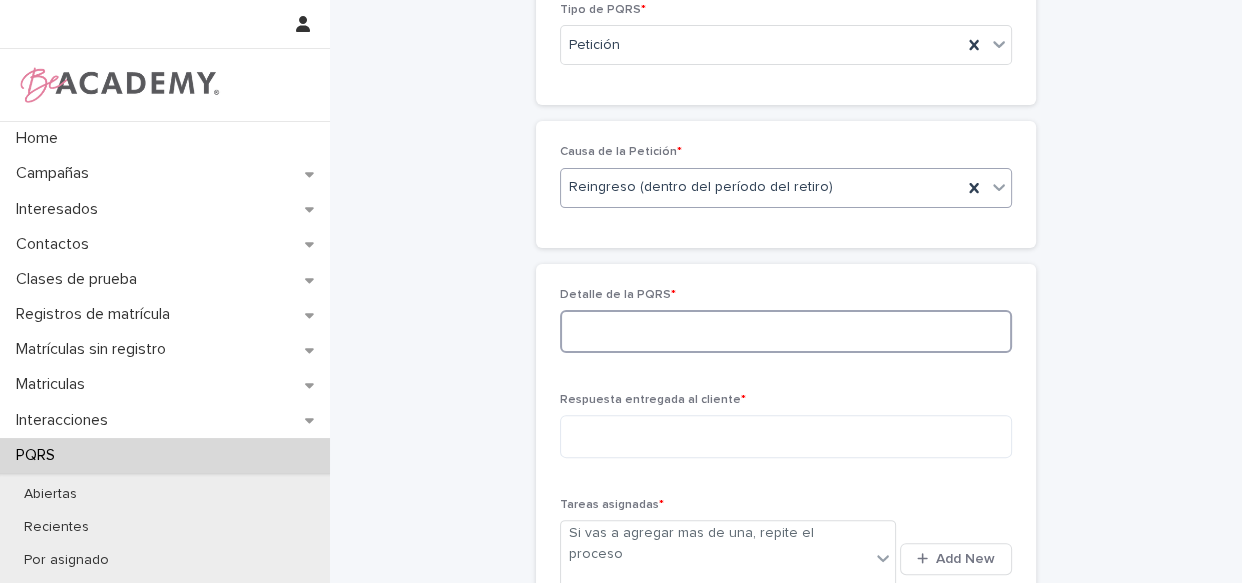 click at bounding box center [786, 331] 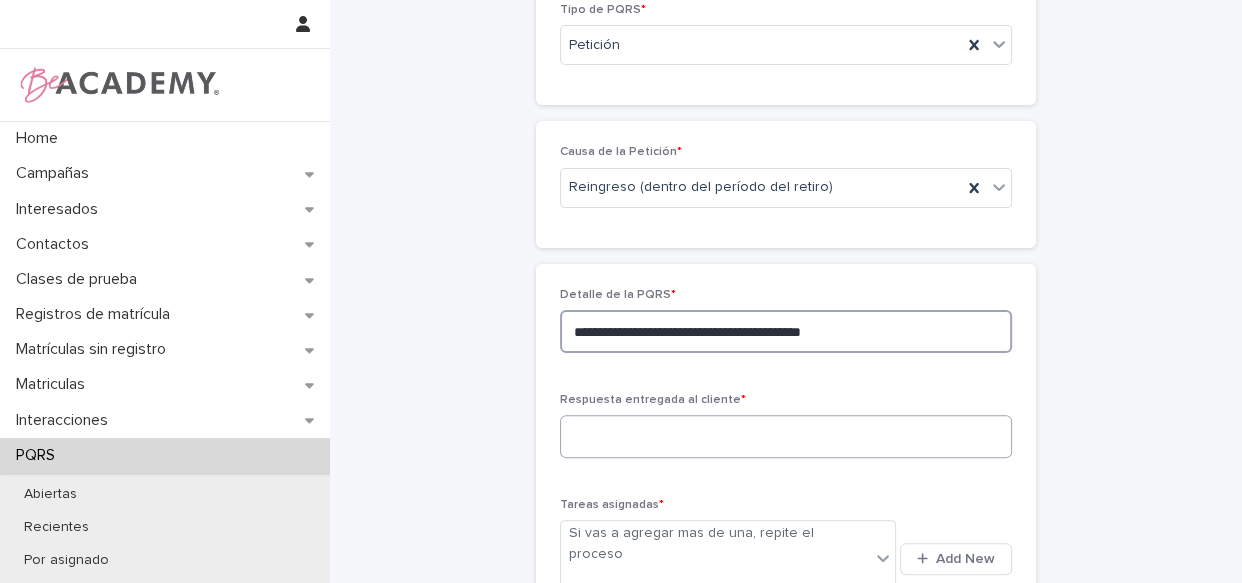 type on "**********" 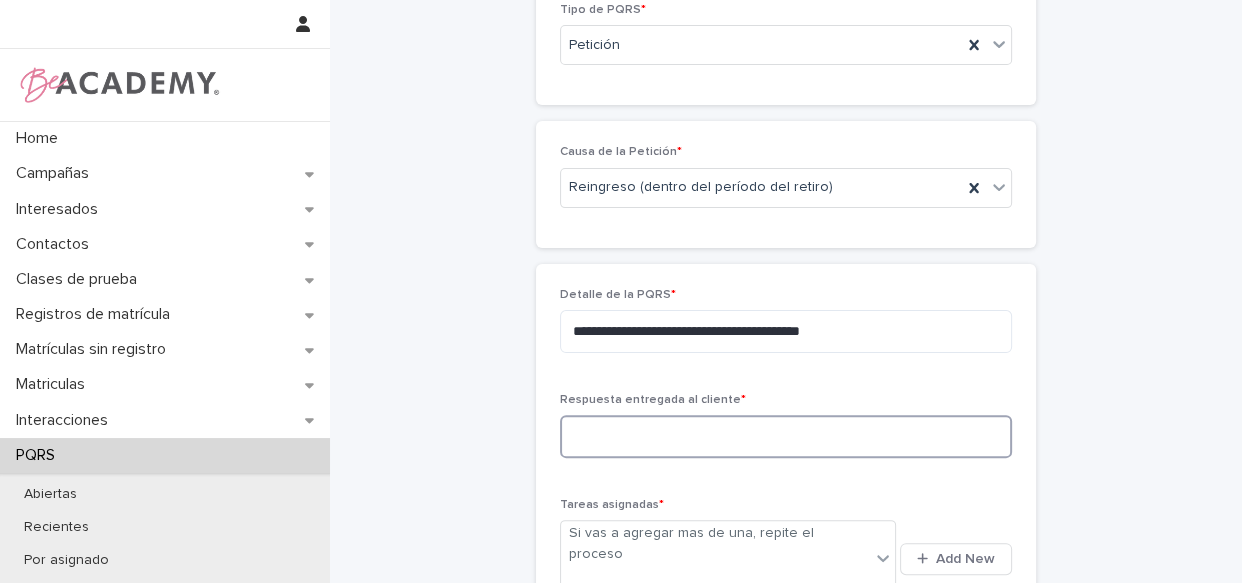 click at bounding box center [786, 436] 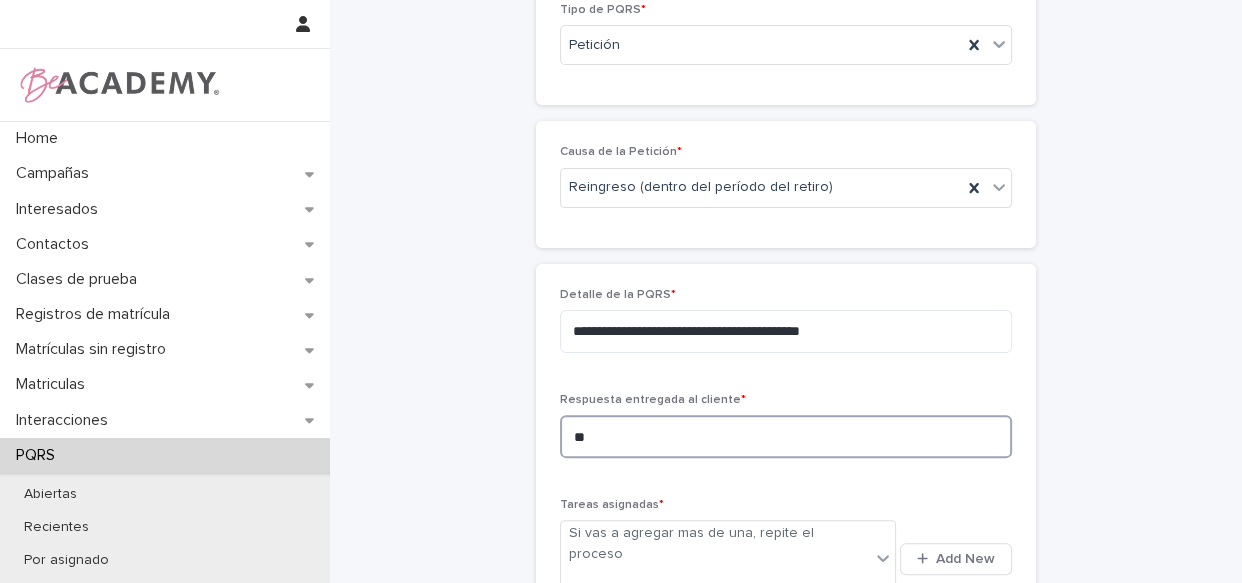 type on "*" 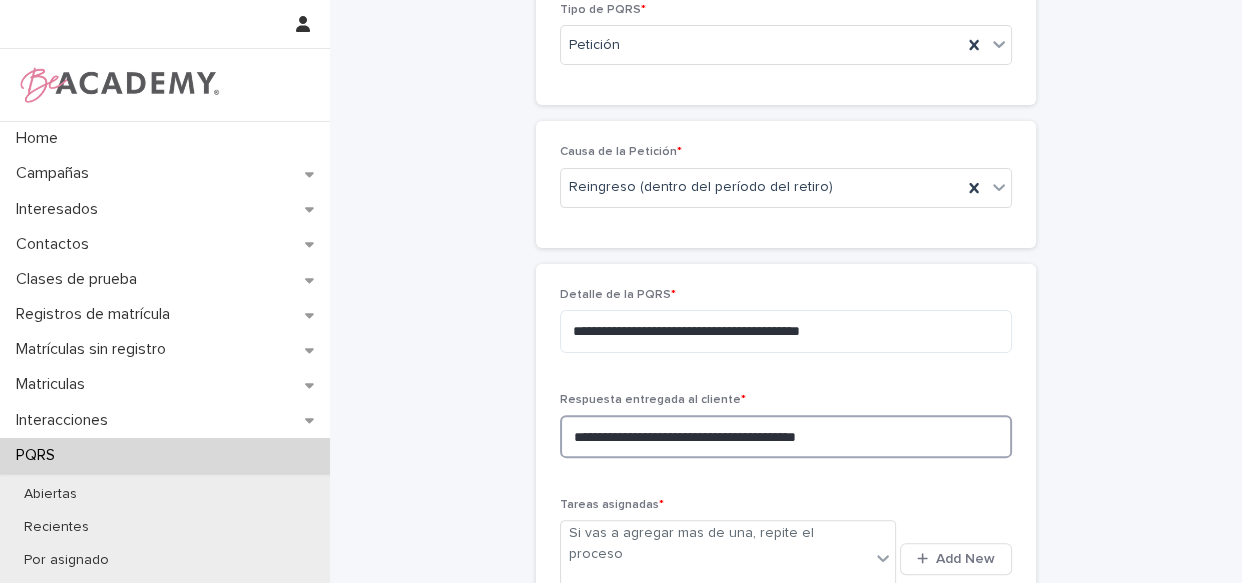 click on "**********" at bounding box center [786, 436] 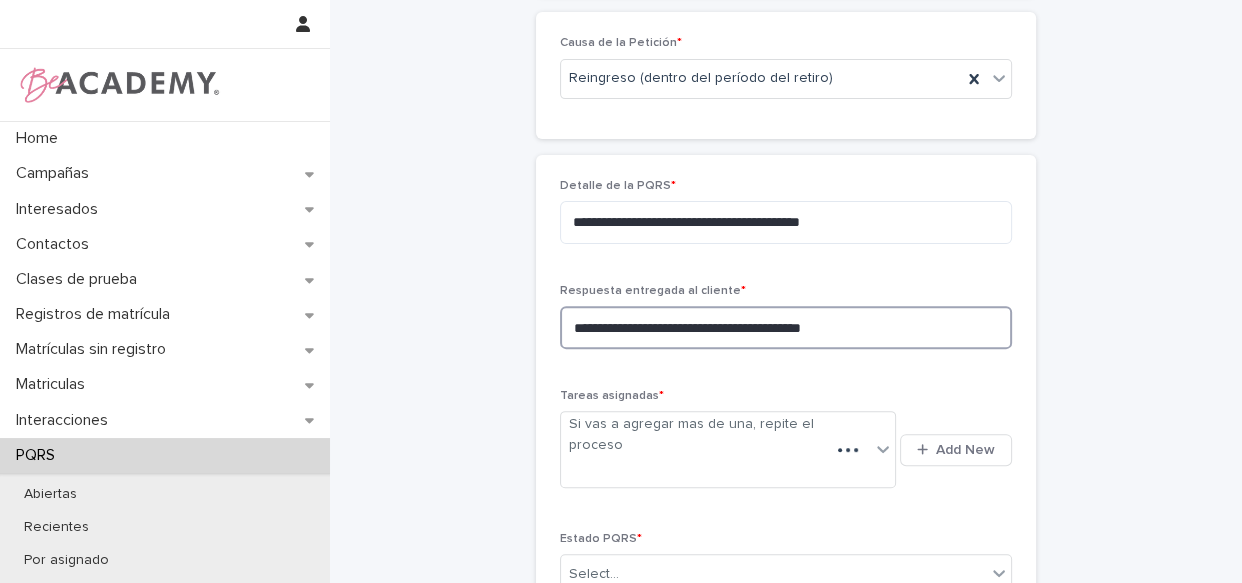 scroll, scrollTop: 534, scrollLeft: 0, axis: vertical 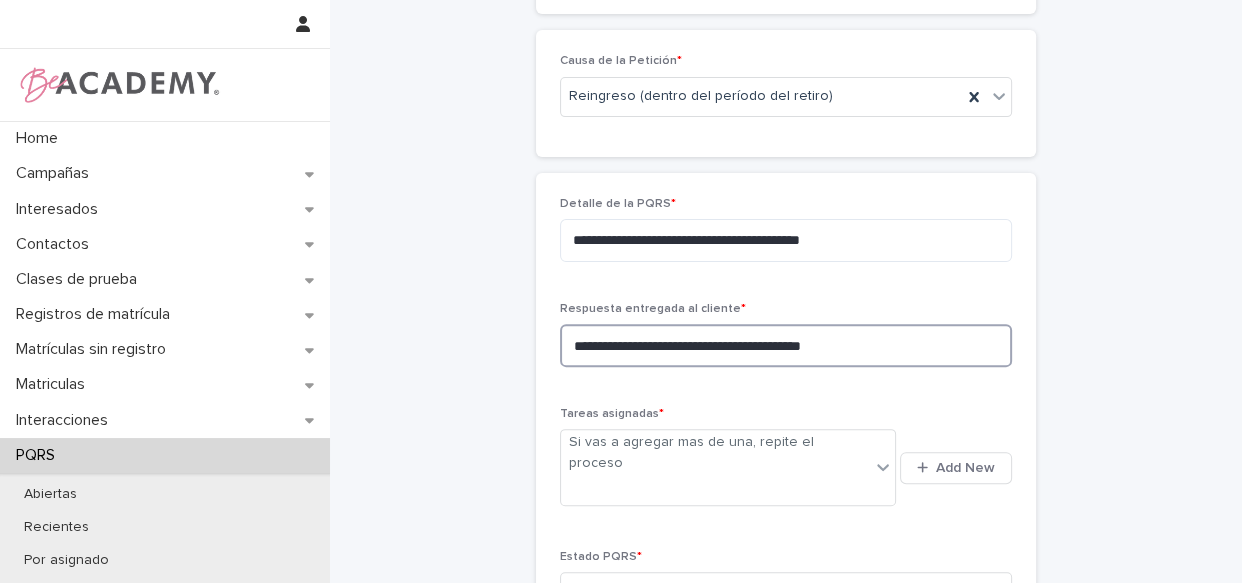 type on "**********" 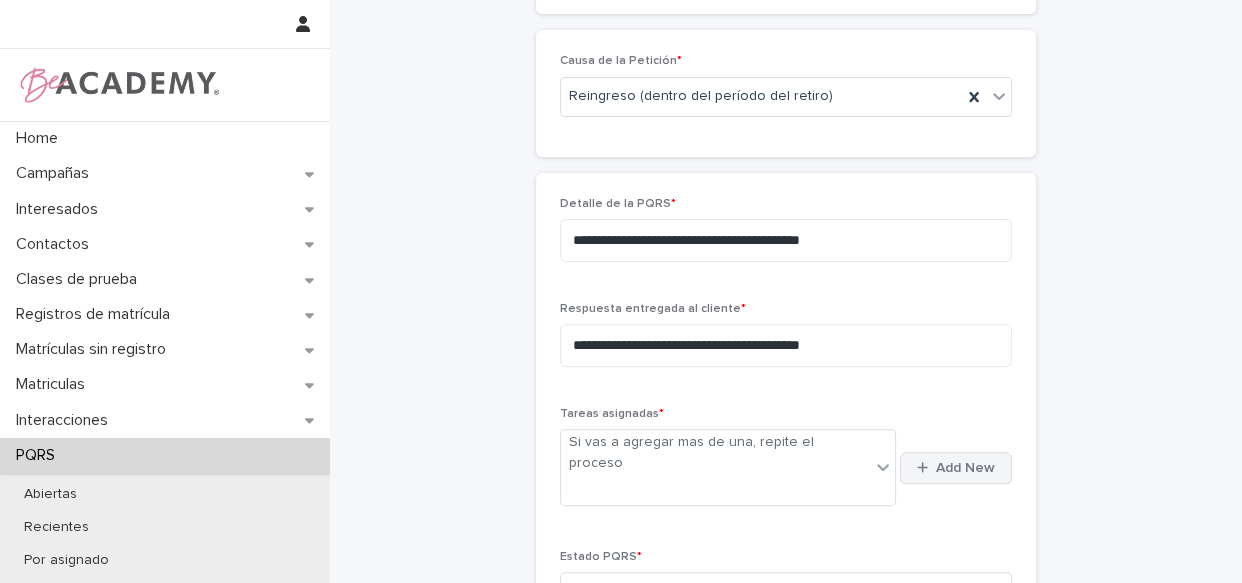 click on "Add New" at bounding box center [965, 468] 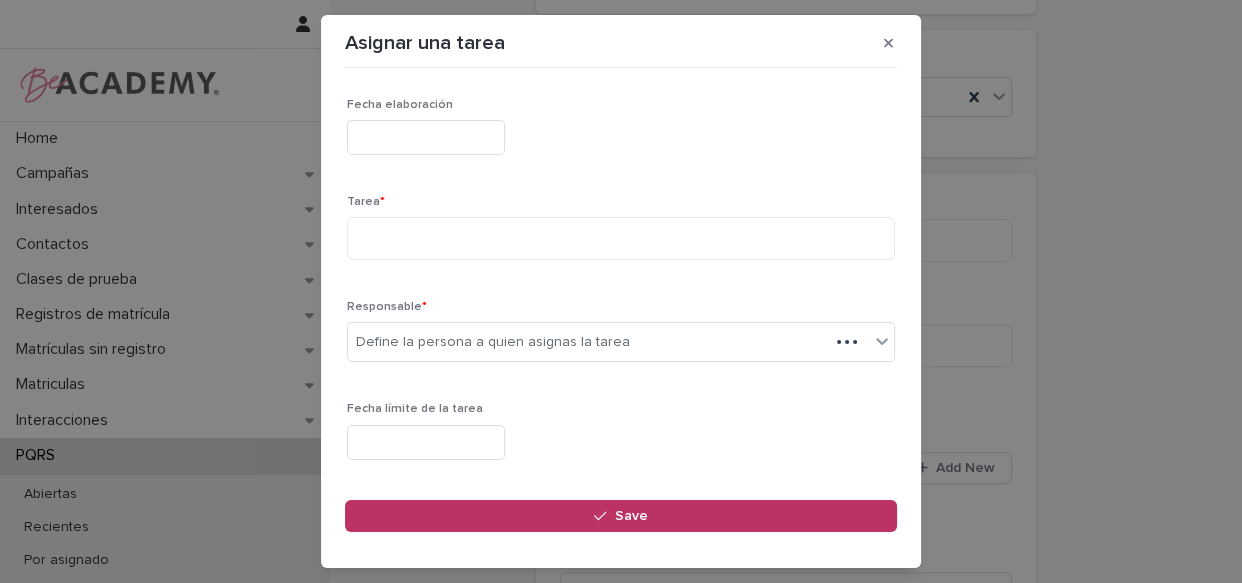 click at bounding box center (426, 137) 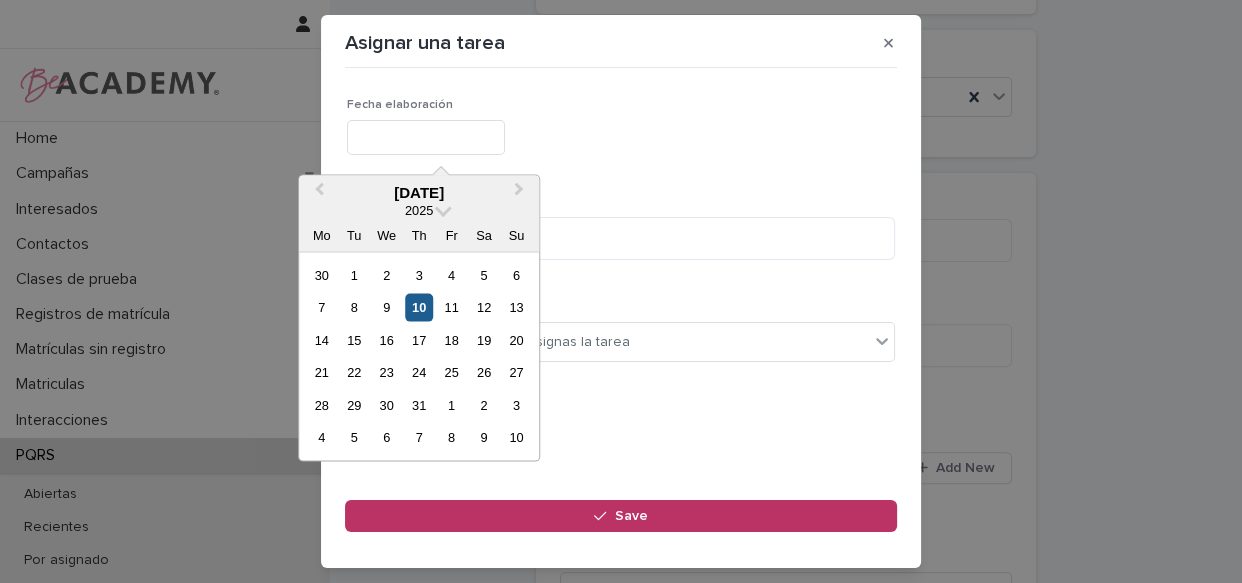 click on "10" at bounding box center (419, 307) 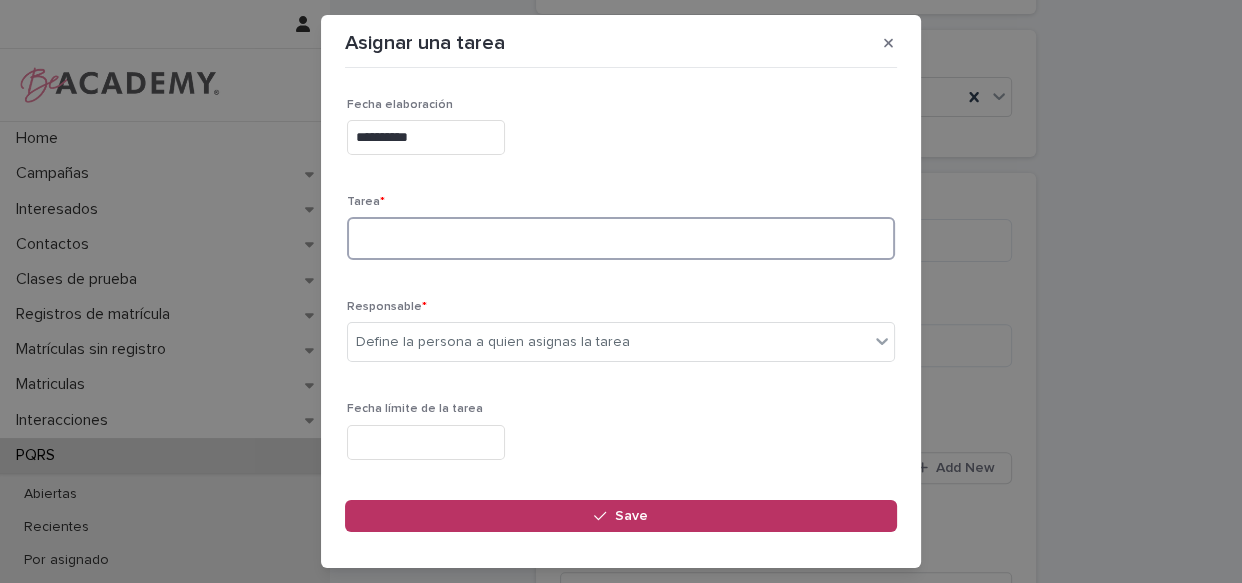 click at bounding box center (621, 238) 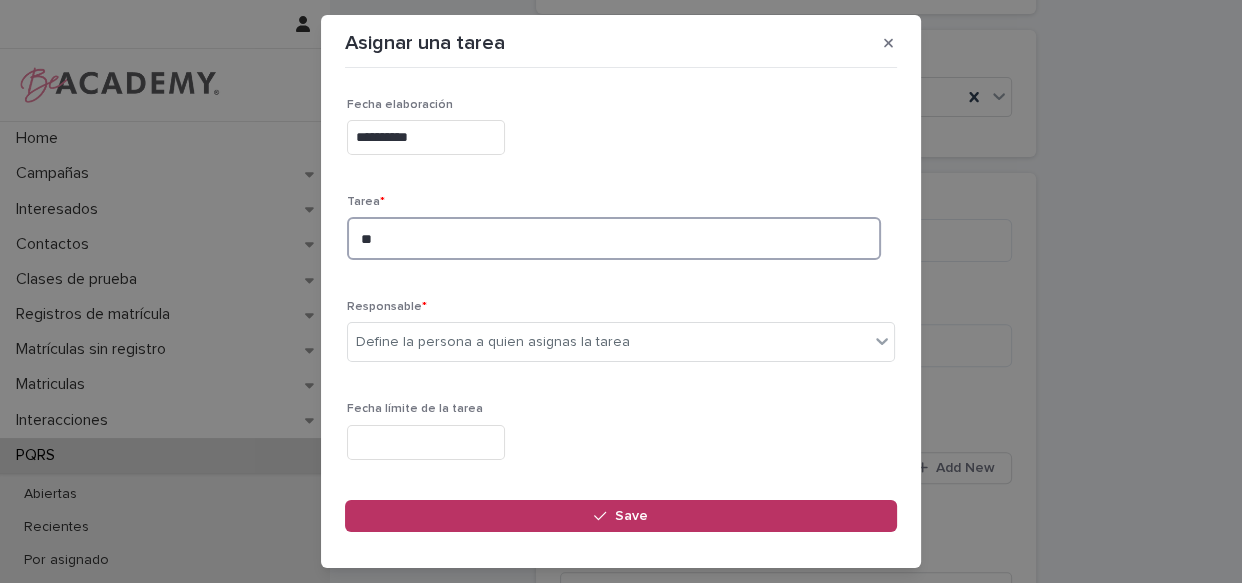 type on "*" 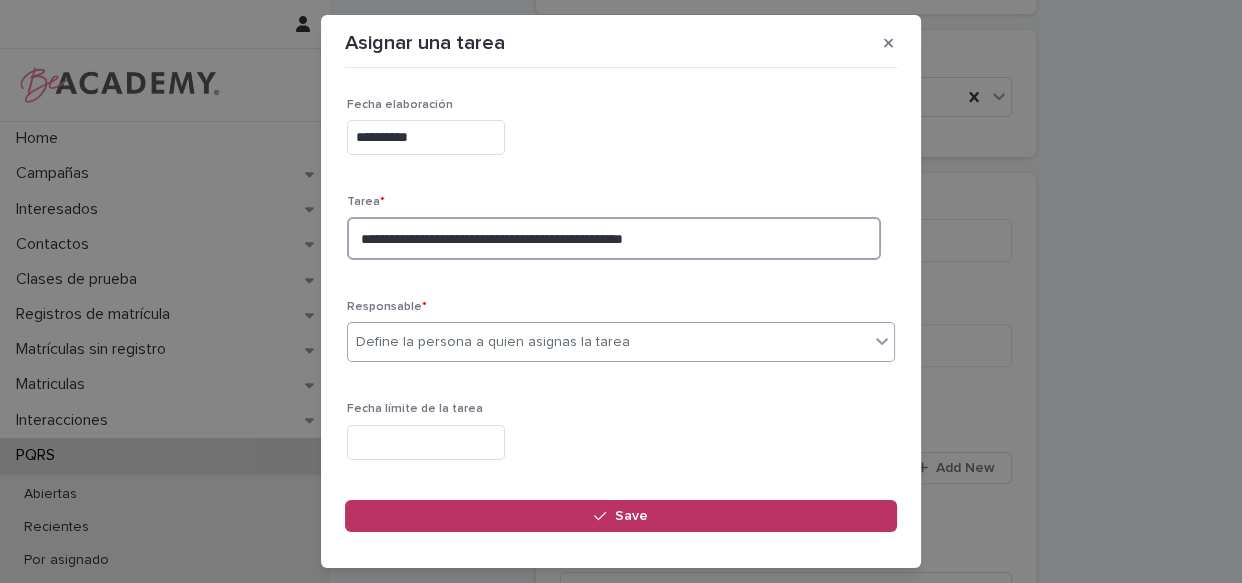 type on "**********" 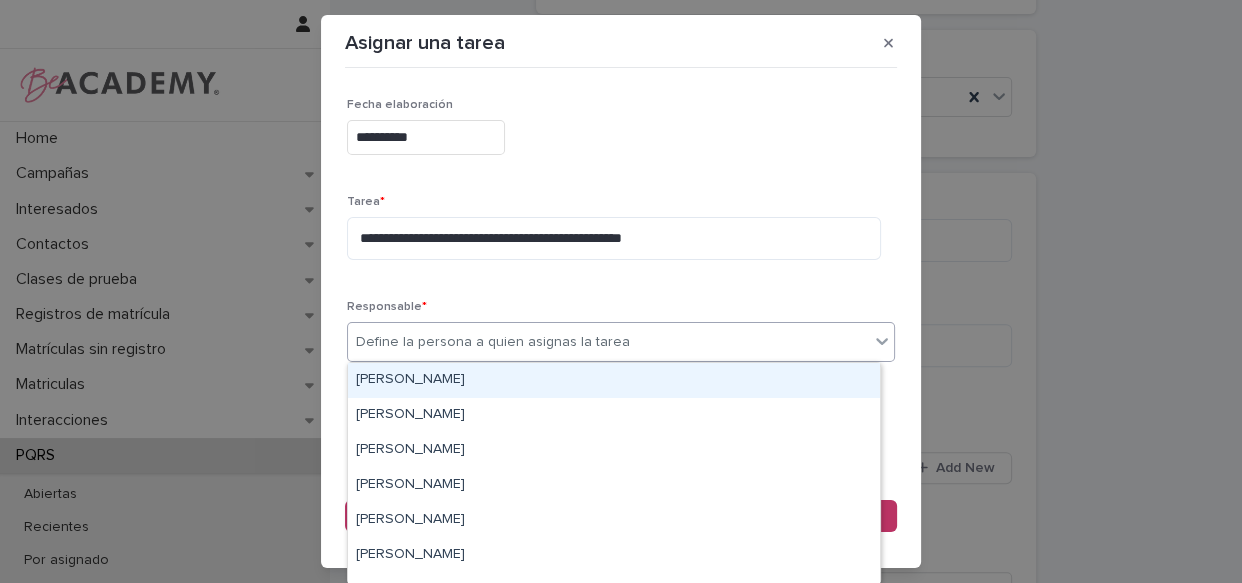 drag, startPoint x: 663, startPoint y: 341, endPoint x: 607, endPoint y: 393, distance: 76.41989 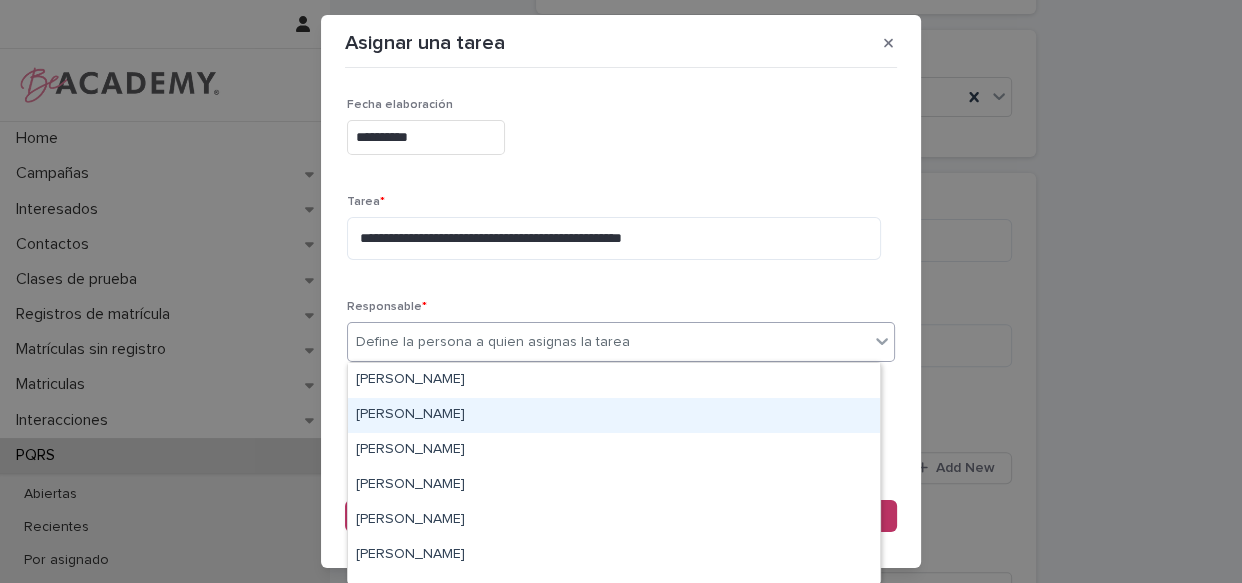 scroll, scrollTop: 90, scrollLeft: 0, axis: vertical 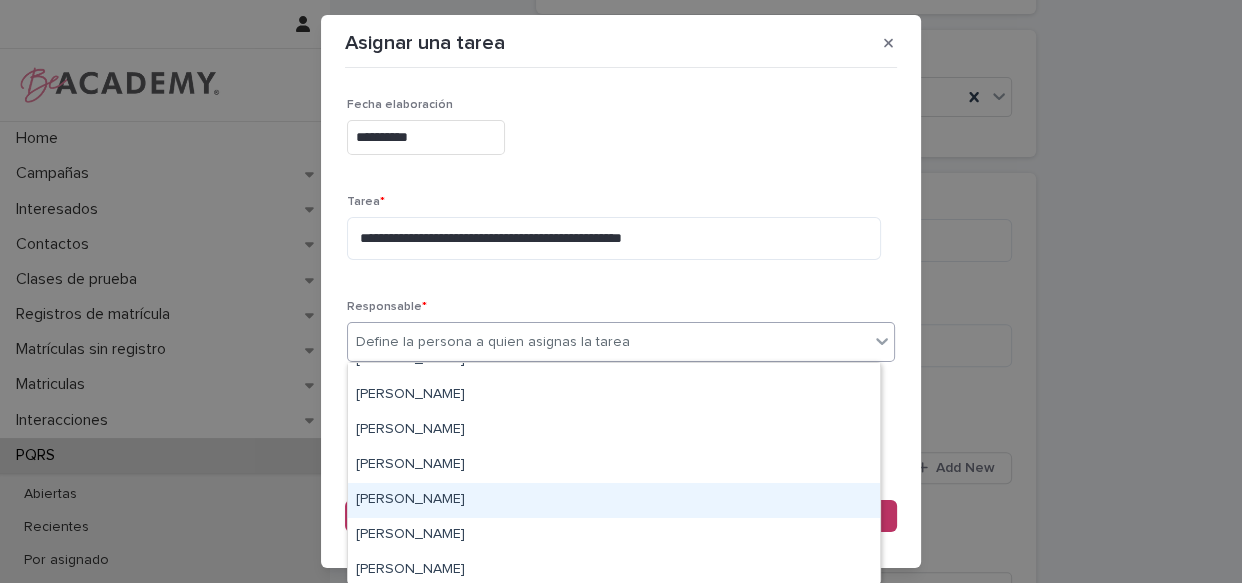 click on "Lina Rico Montoya" at bounding box center (614, 500) 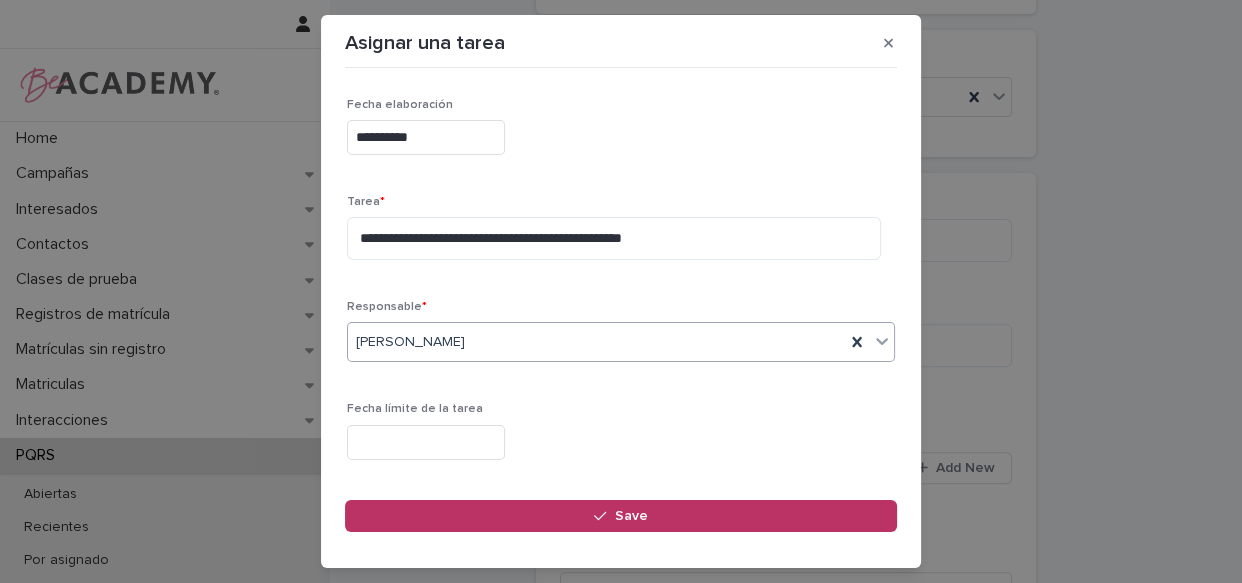 click on "Lina Rico Montoya" at bounding box center [596, 342] 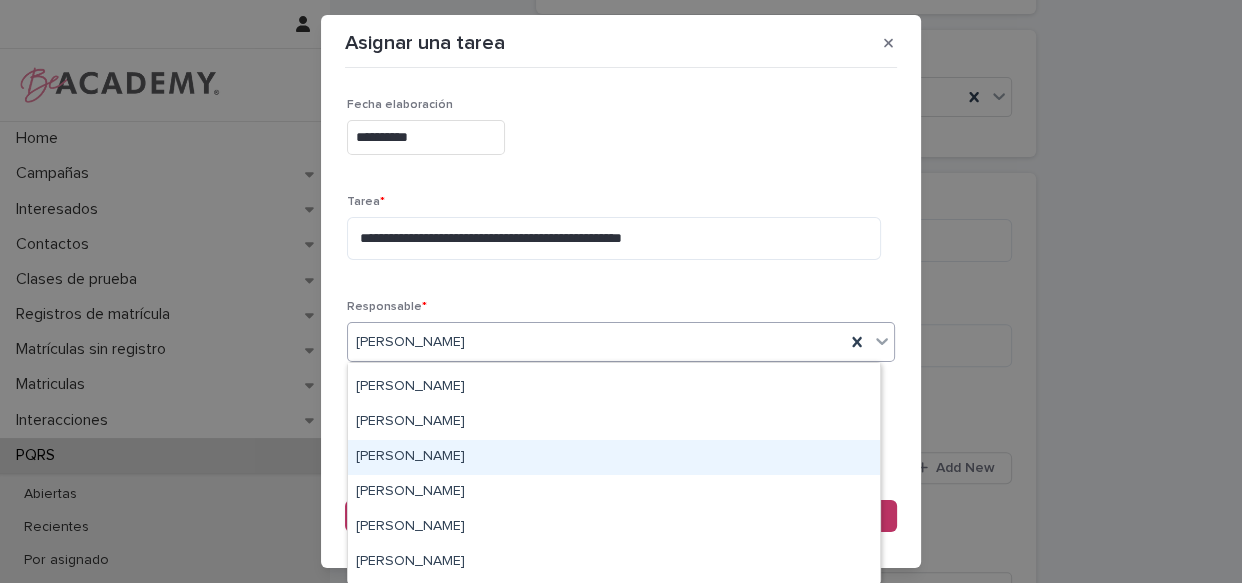 scroll, scrollTop: 90, scrollLeft: 0, axis: vertical 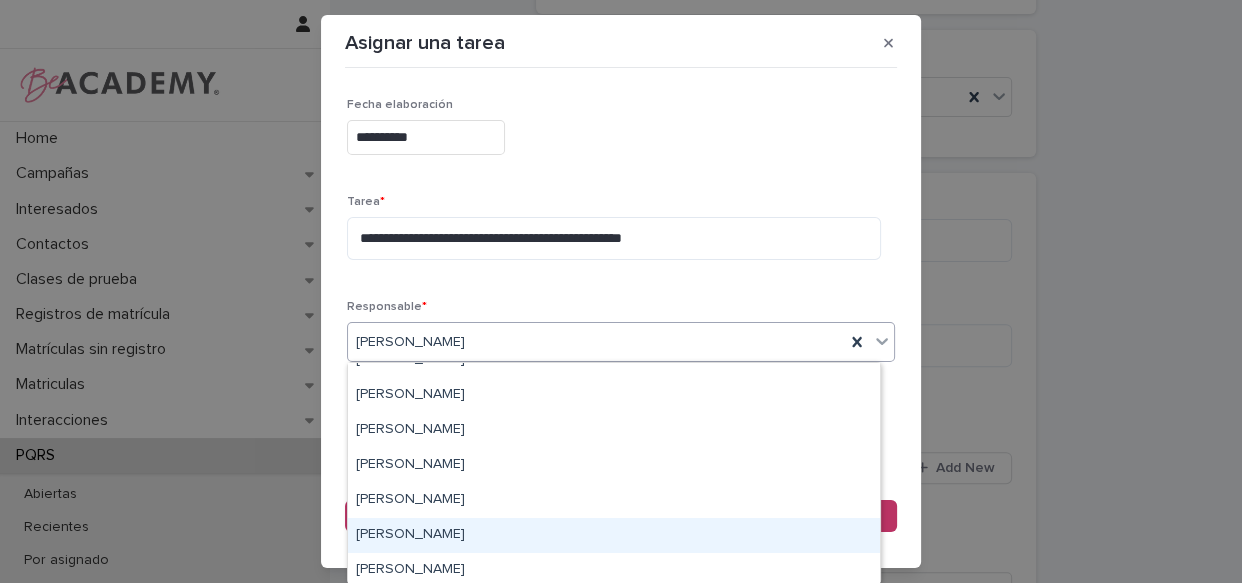 click on "Lizeth Gonzalez Mejia" at bounding box center [614, 535] 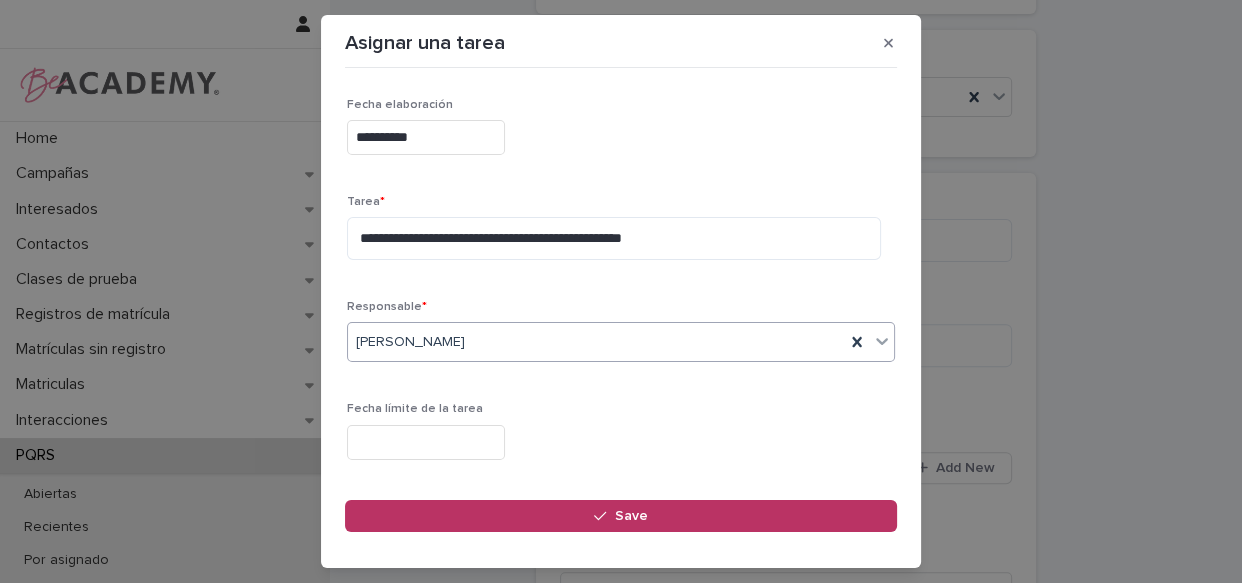 click at bounding box center (426, 442) 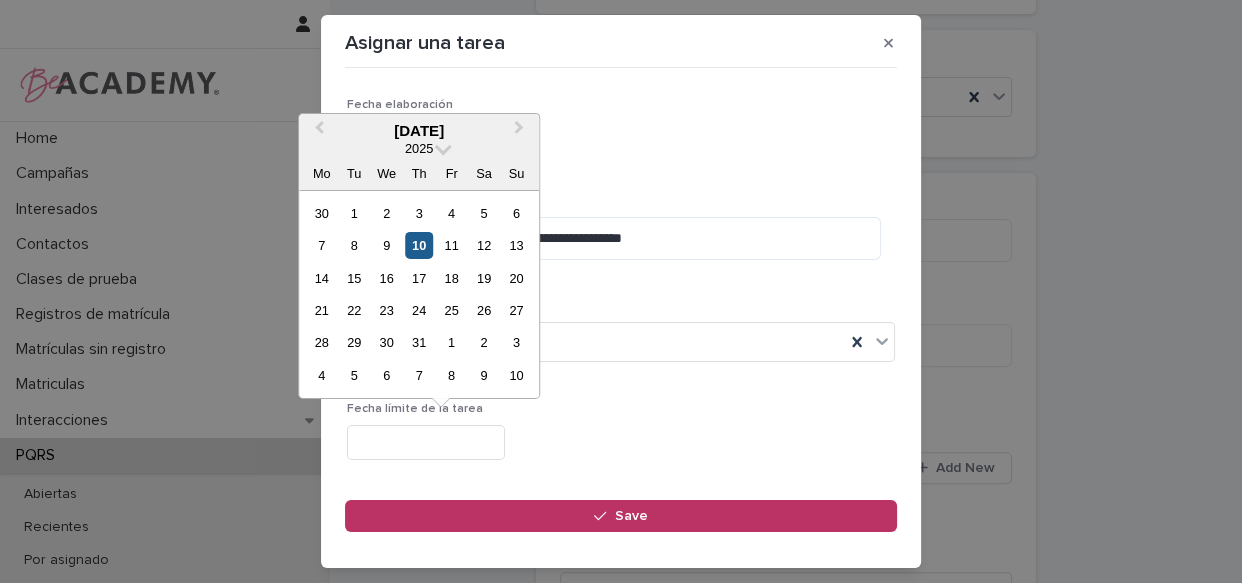 click on "10" at bounding box center [419, 245] 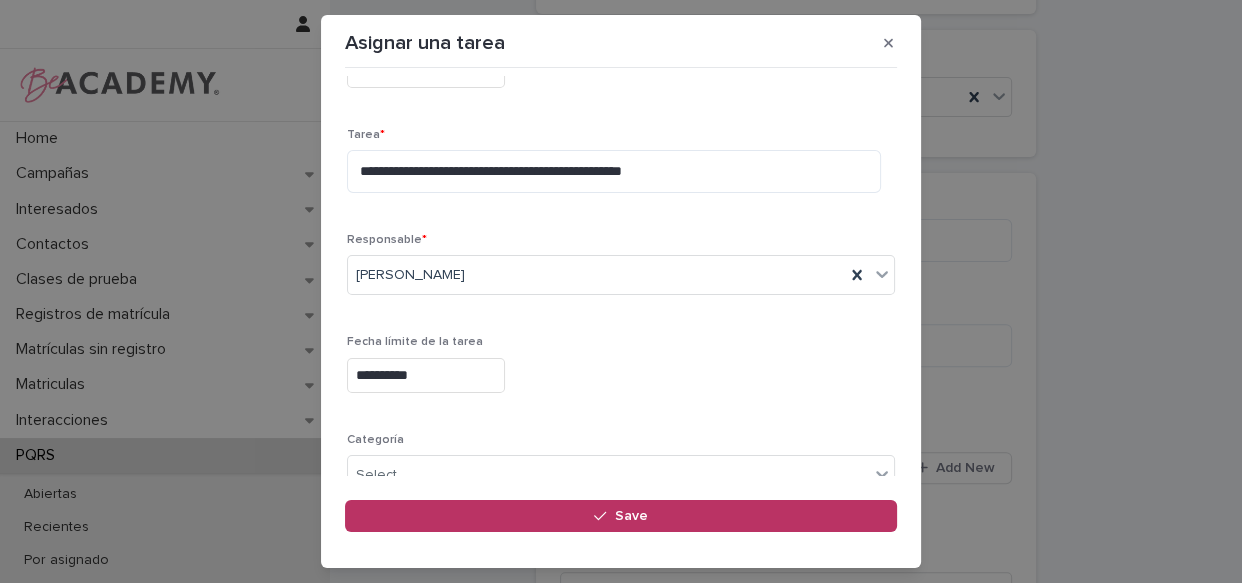 scroll, scrollTop: 90, scrollLeft: 0, axis: vertical 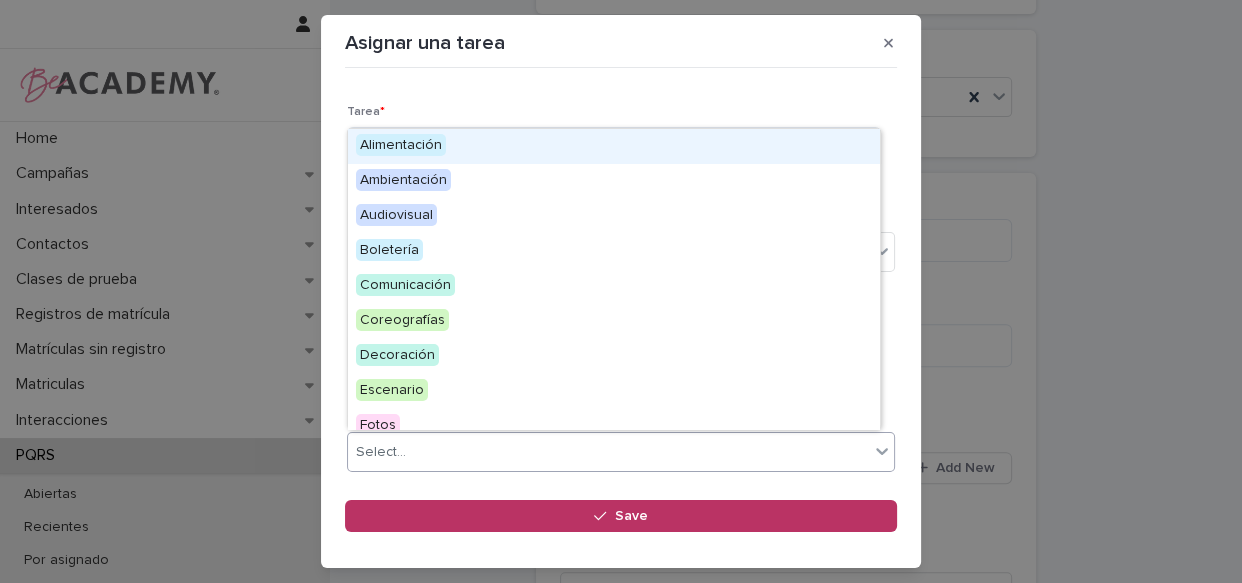 click on "Select..." at bounding box center [608, 452] 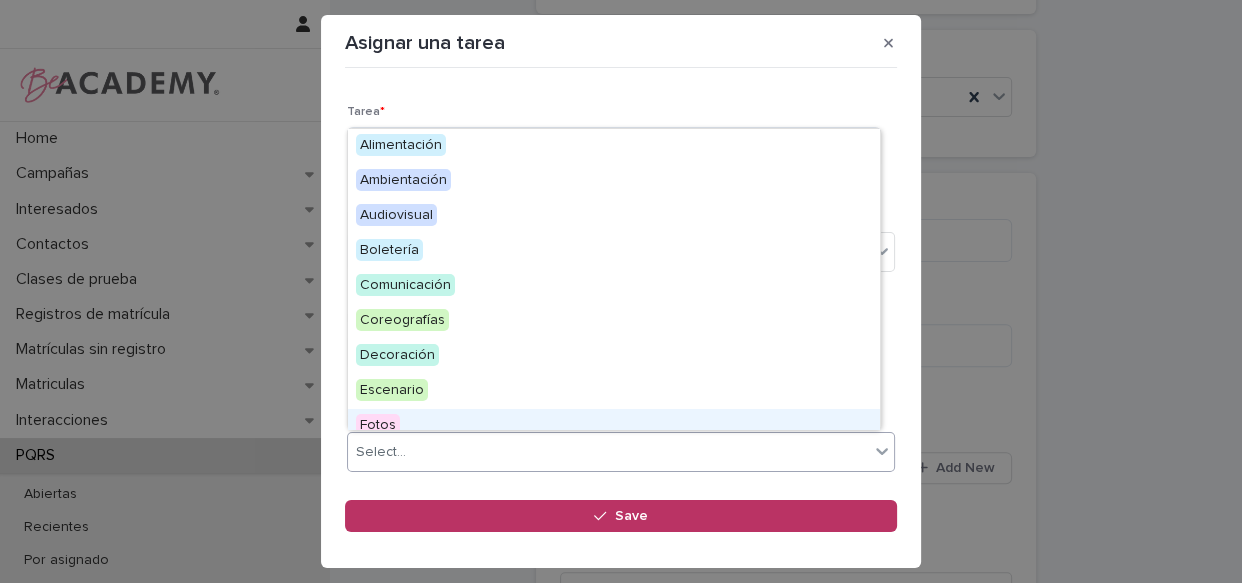 click on "**********" at bounding box center (621, 292) 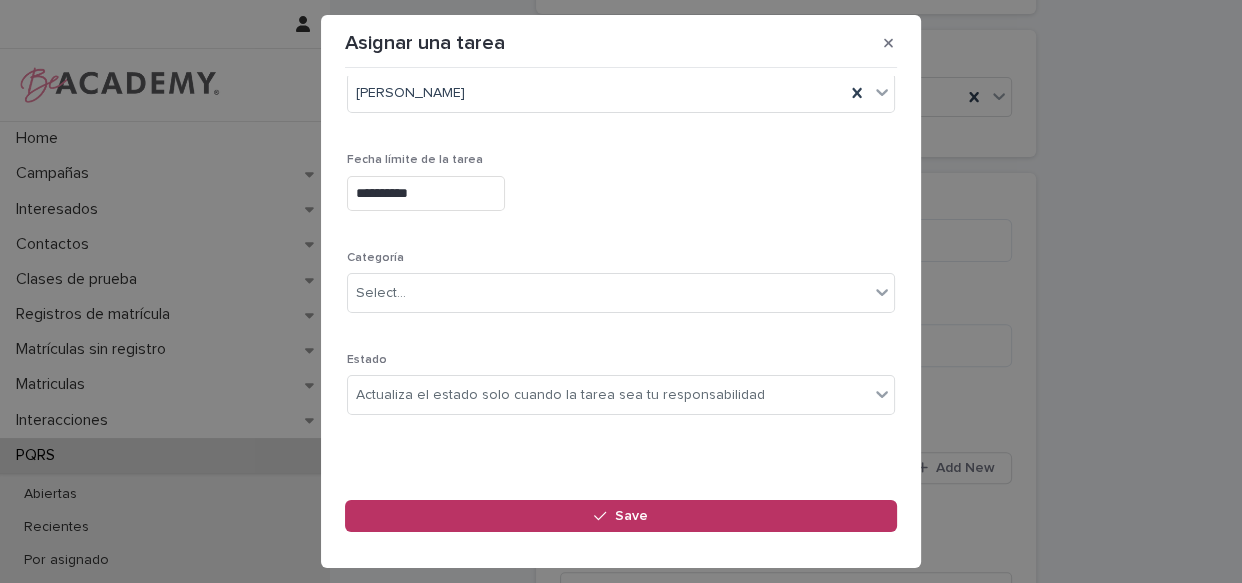 scroll, scrollTop: 249, scrollLeft: 0, axis: vertical 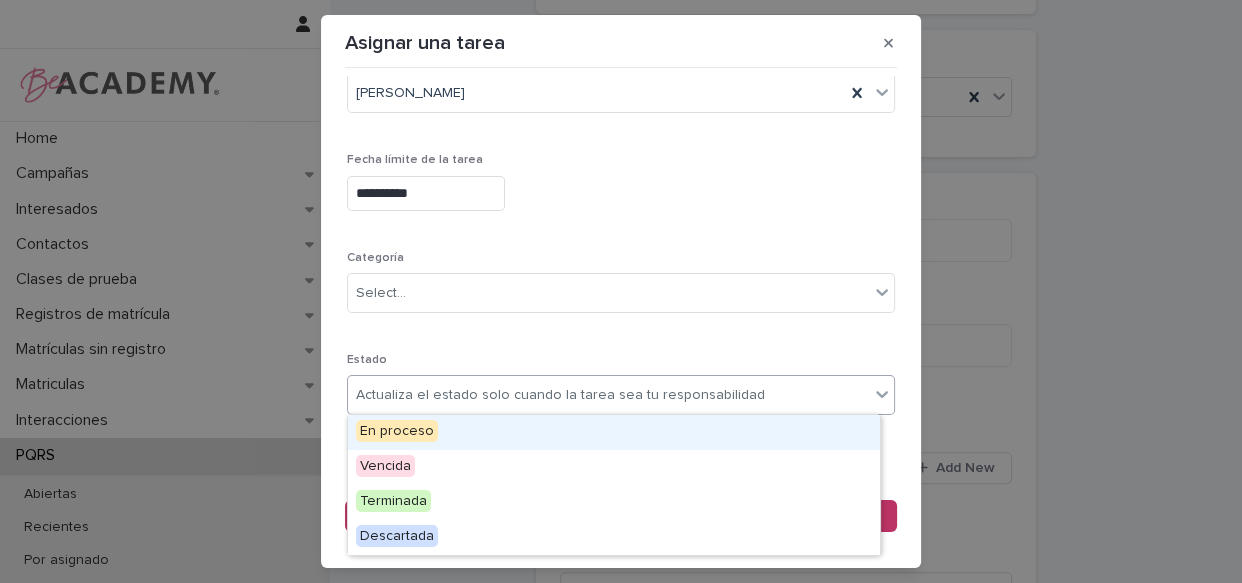 click on "Actualiza el estado solo cuando la tarea sea tu responsabilidad" at bounding box center [560, 395] 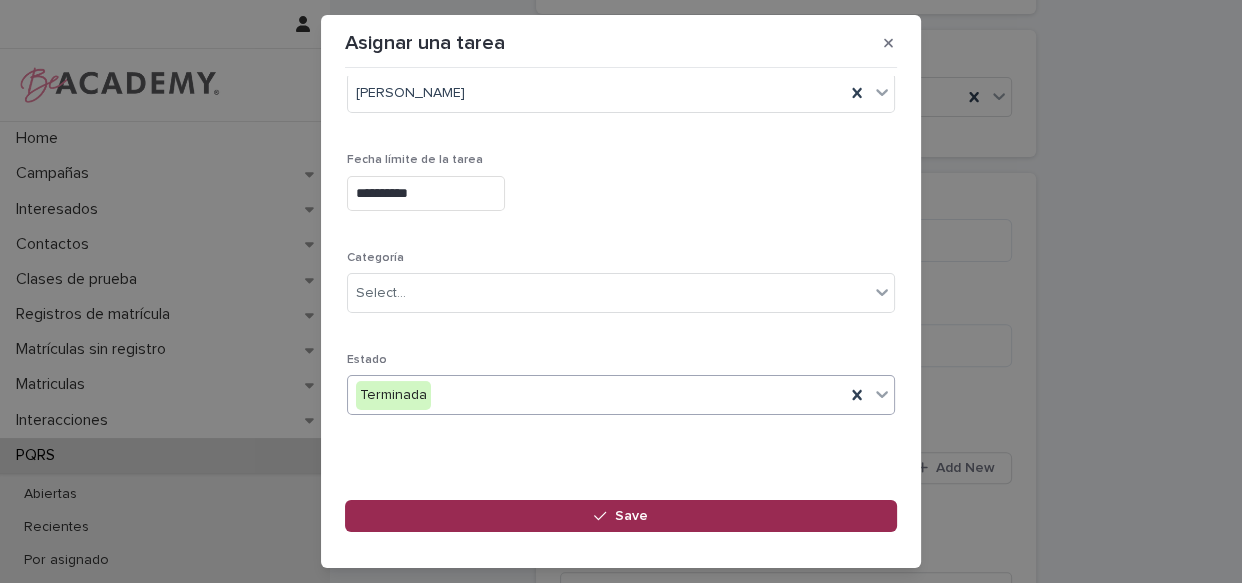 click on "Save" at bounding box center (621, 516) 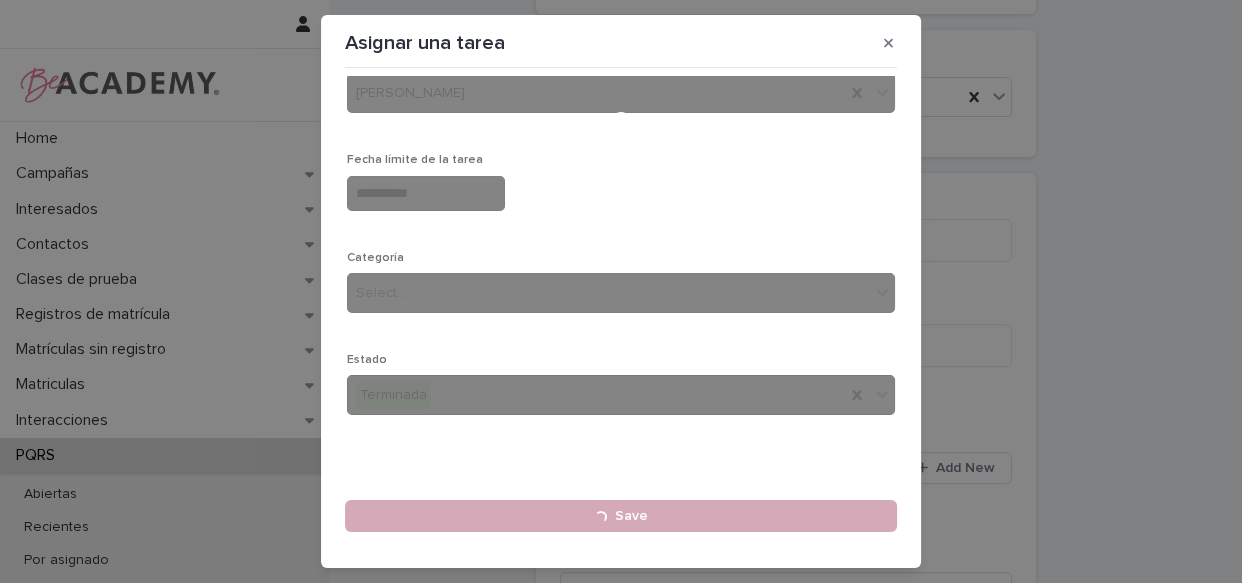 type 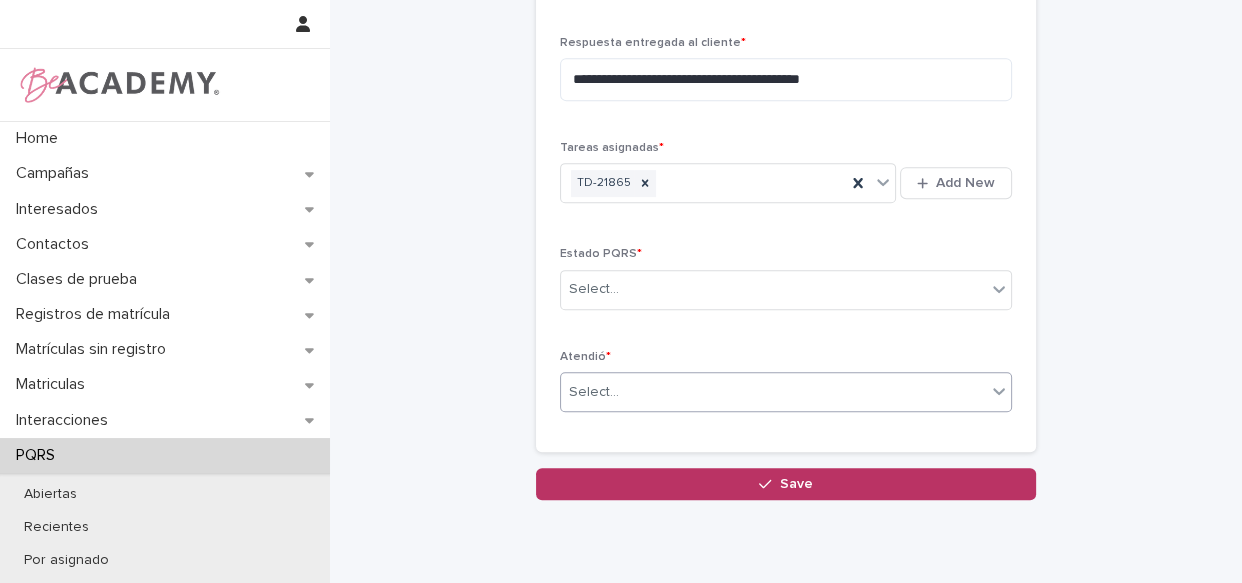 scroll, scrollTop: 807, scrollLeft: 0, axis: vertical 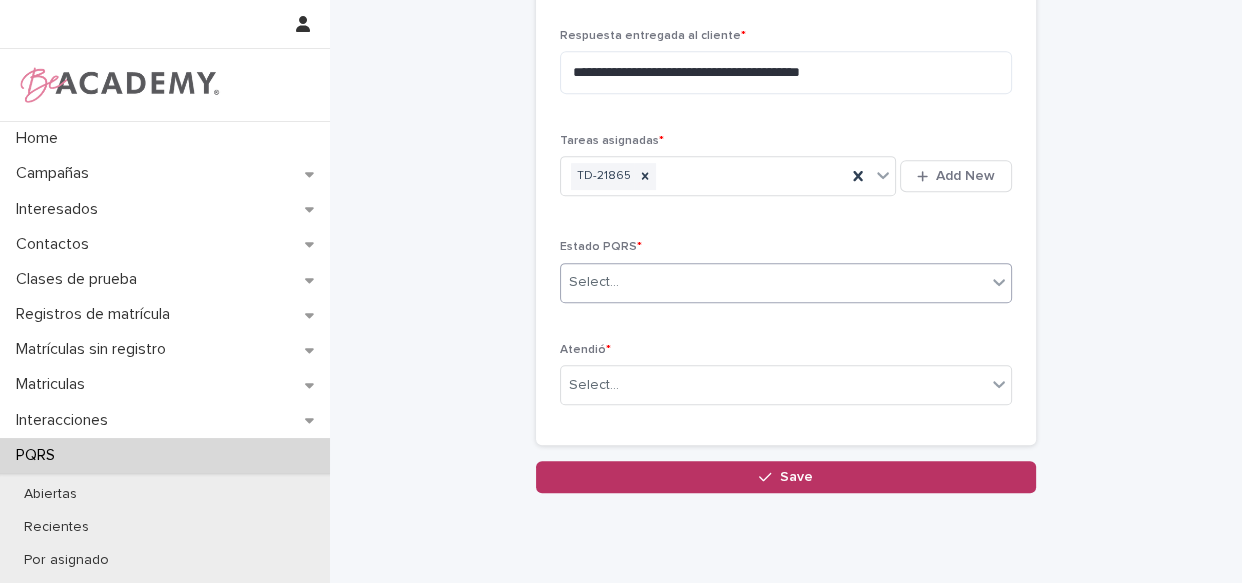 click on "Select..." at bounding box center (773, 282) 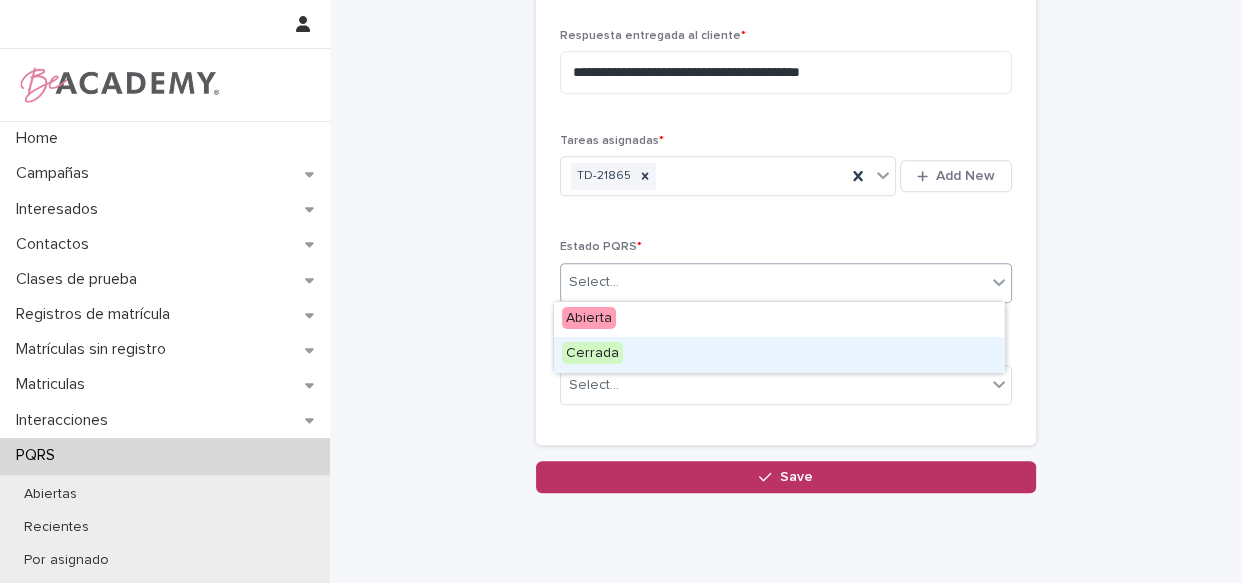click on "Cerrada" at bounding box center [779, 354] 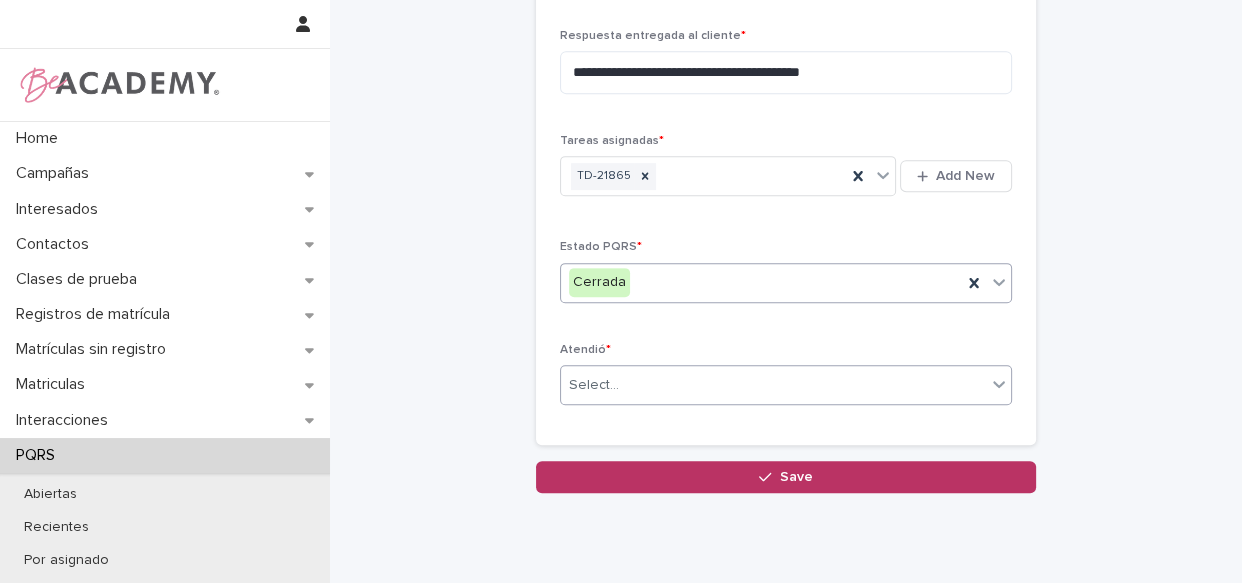 click on "Select..." at bounding box center [773, 385] 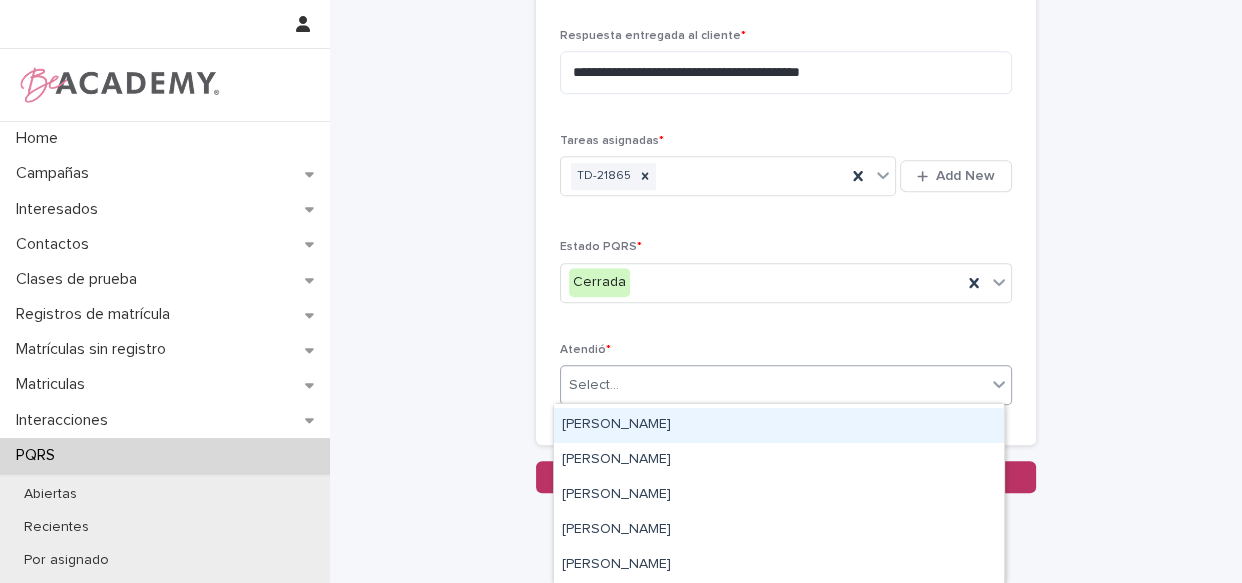 scroll, scrollTop: 90, scrollLeft: 0, axis: vertical 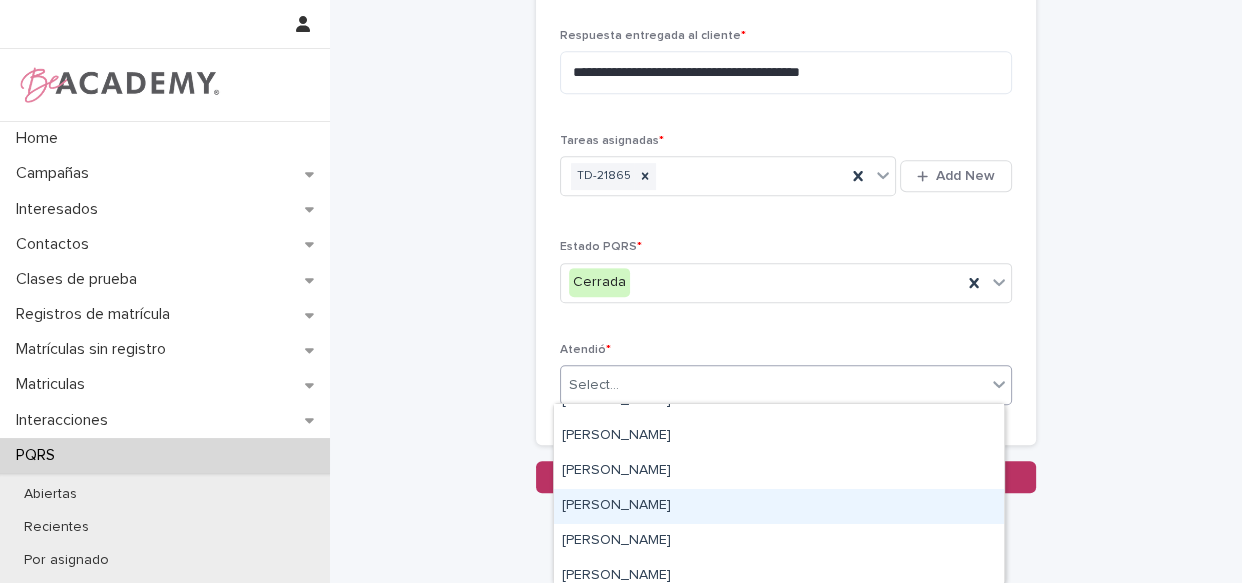 click on "Lizeth Gonzalez Mejia" at bounding box center (779, 506) 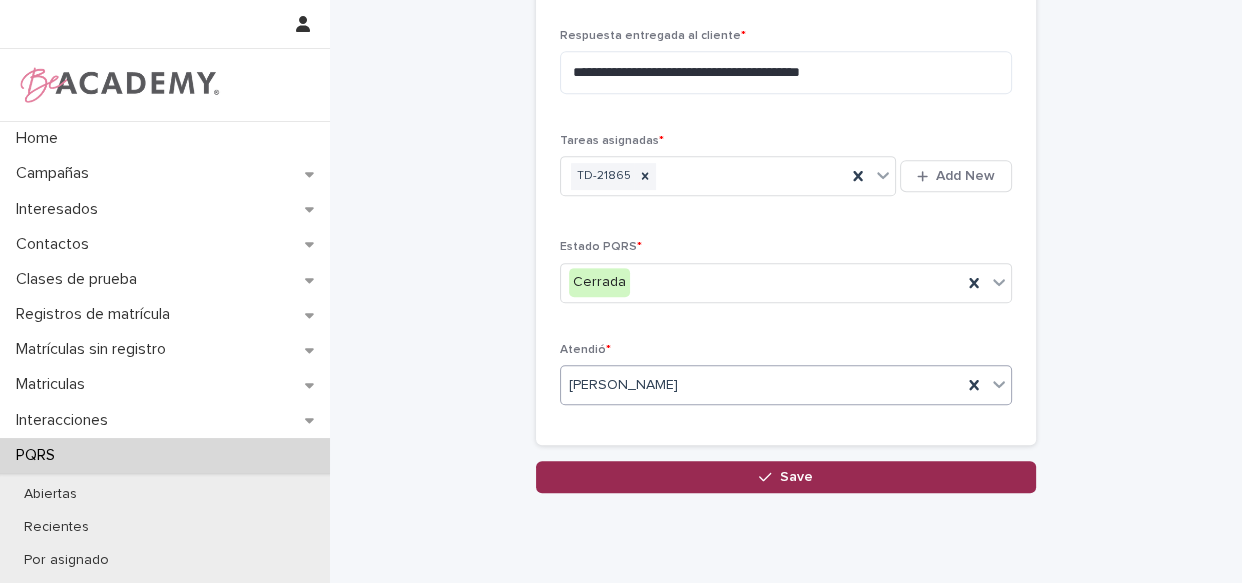 click on "Save" at bounding box center (786, 477) 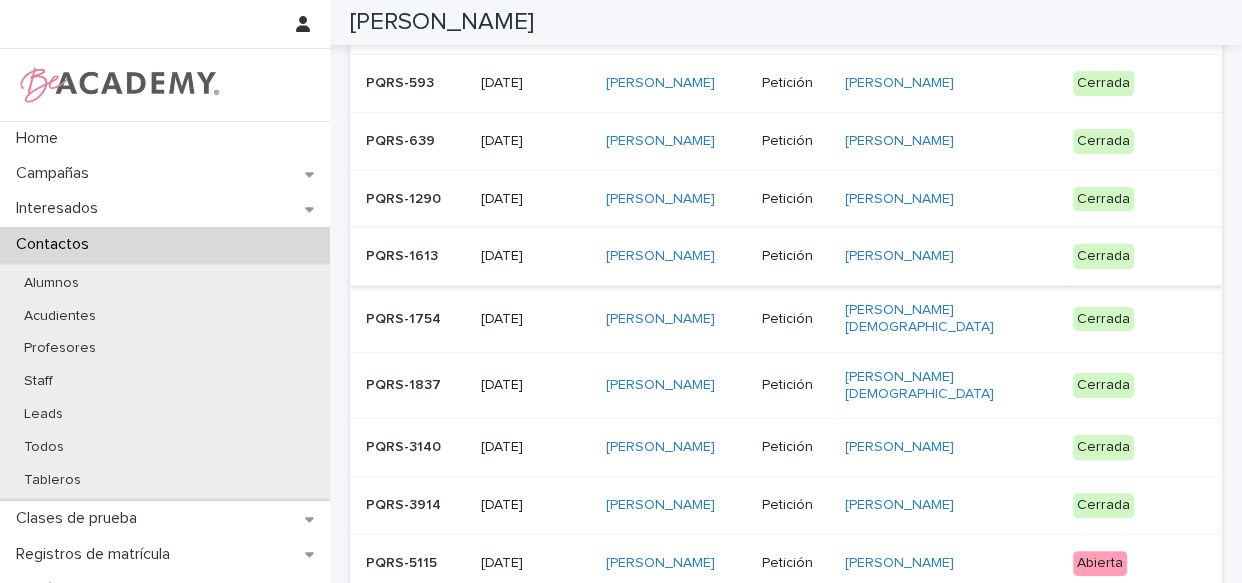 scroll, scrollTop: 415, scrollLeft: 0, axis: vertical 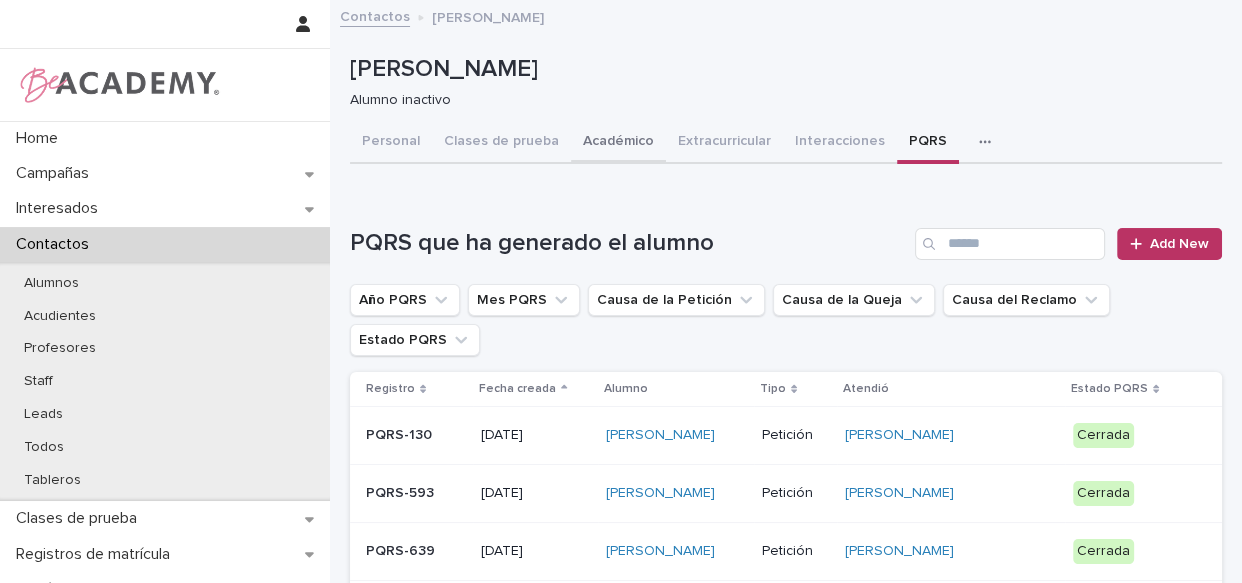 click on "Académico" at bounding box center [618, 143] 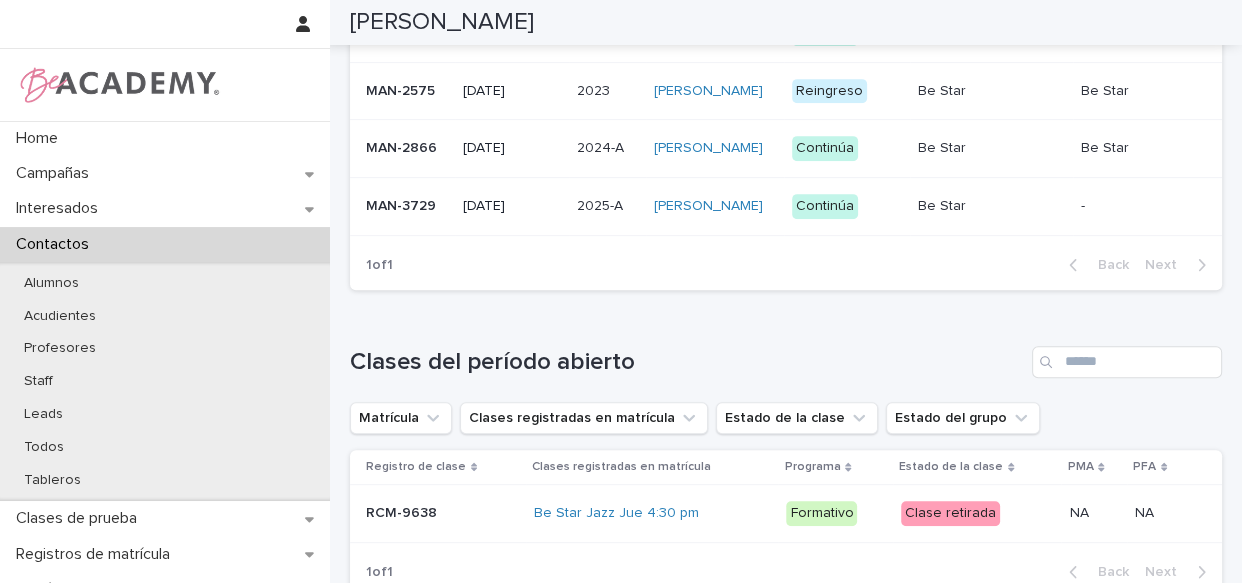 scroll, scrollTop: 818, scrollLeft: 0, axis: vertical 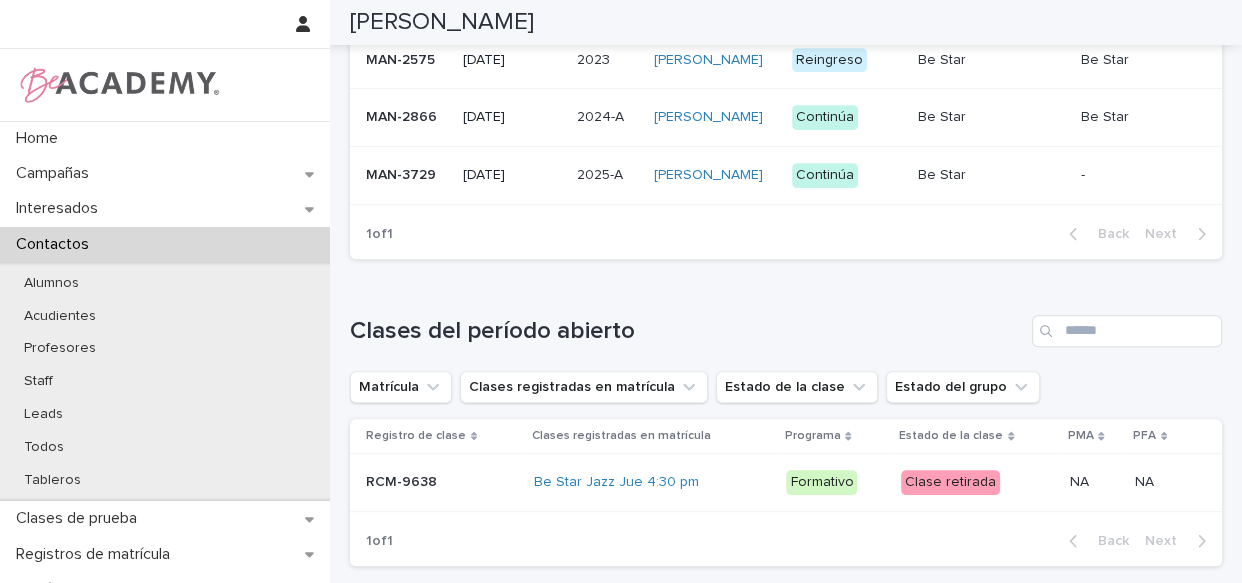 click on "Sofia Gaviria Hernandez" at bounding box center [715, 175] 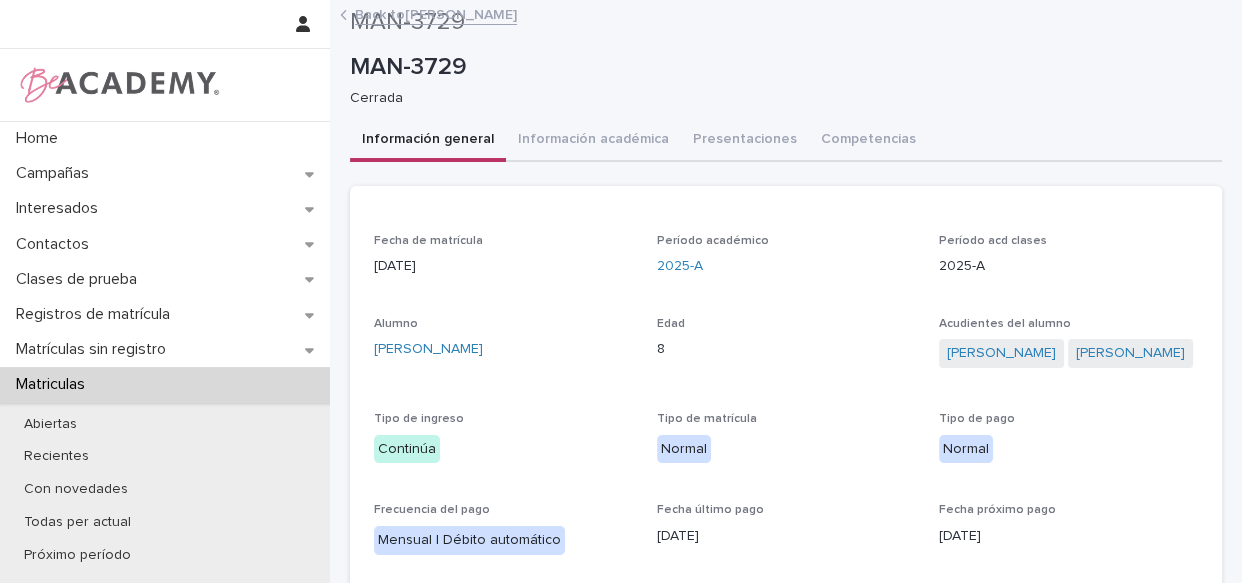 scroll, scrollTop: 0, scrollLeft: 0, axis: both 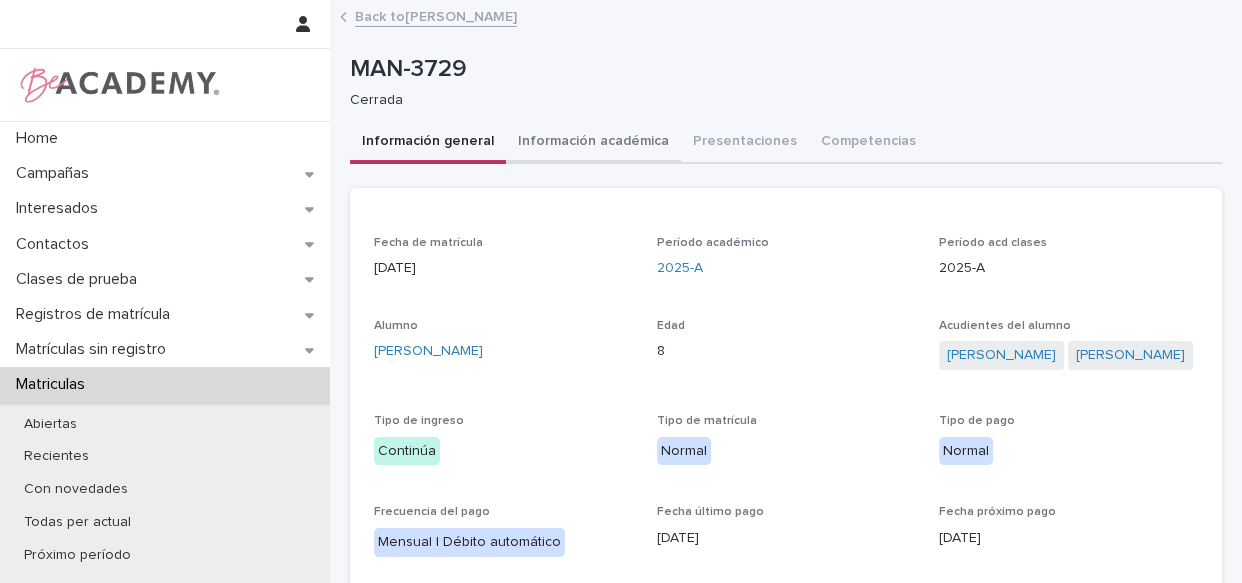 click on "Información académica" at bounding box center [593, 143] 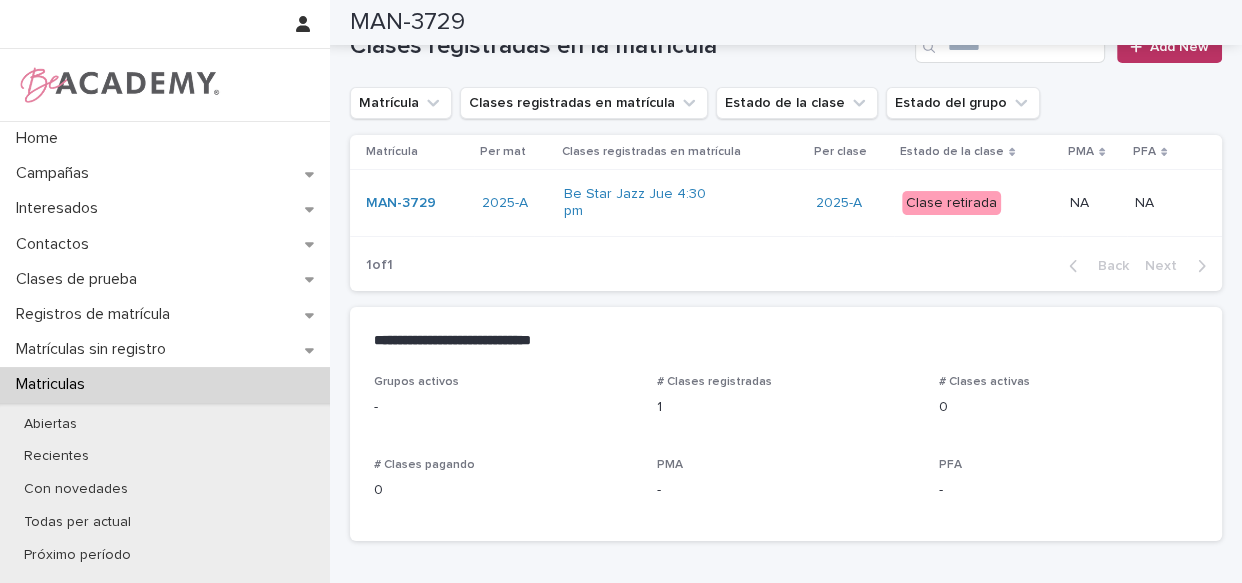 scroll, scrollTop: 0, scrollLeft: 0, axis: both 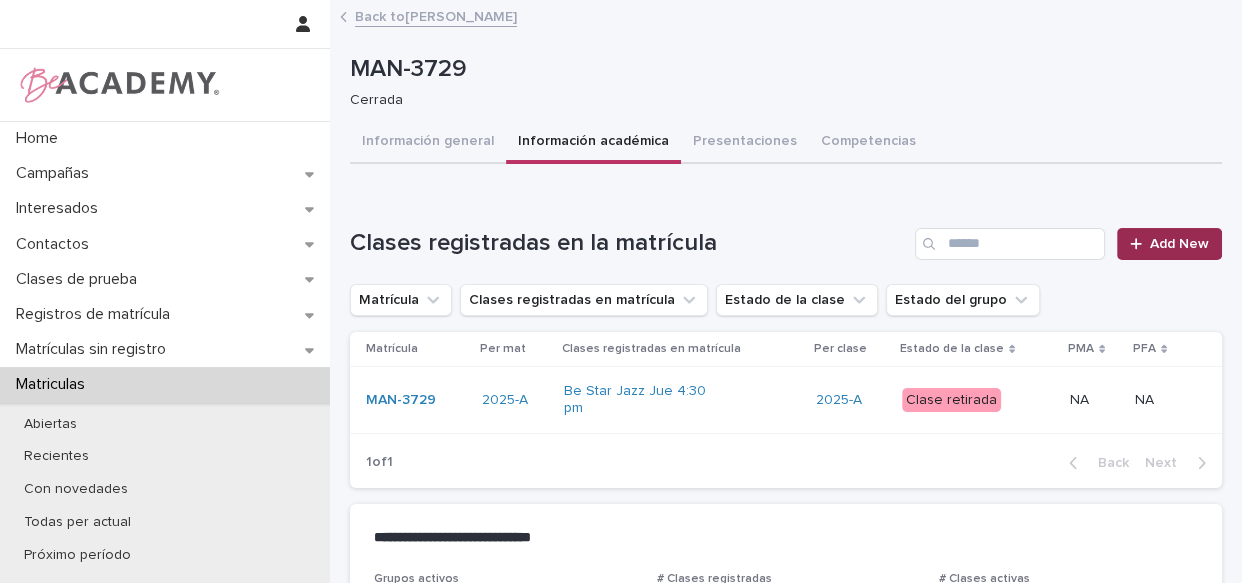 click 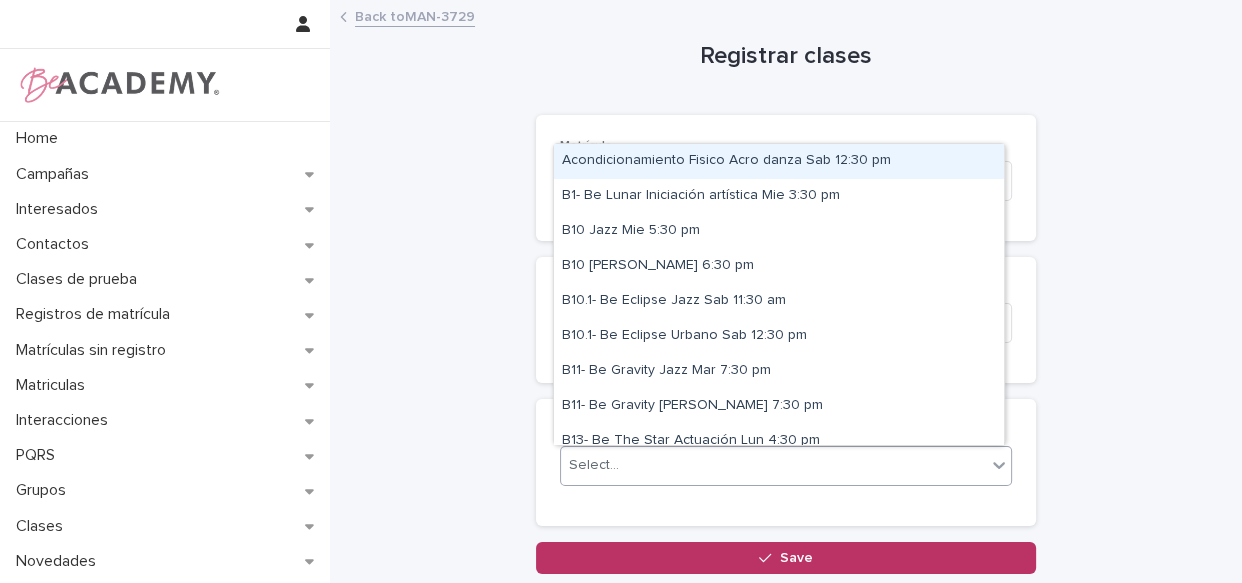 click on "Select..." at bounding box center [773, 465] 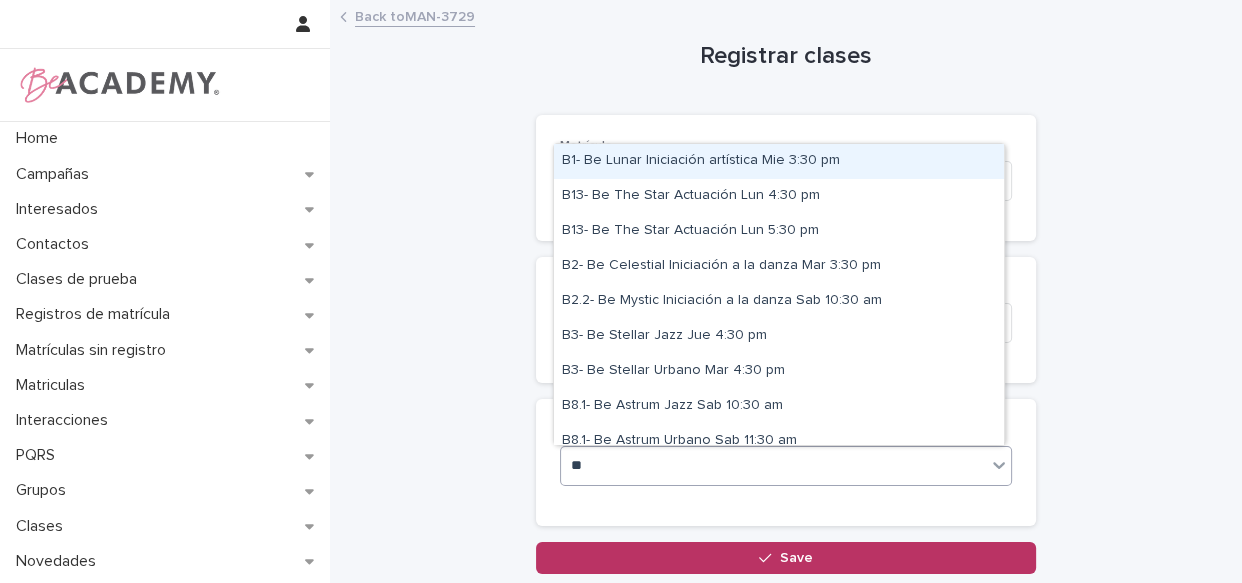 type on "***" 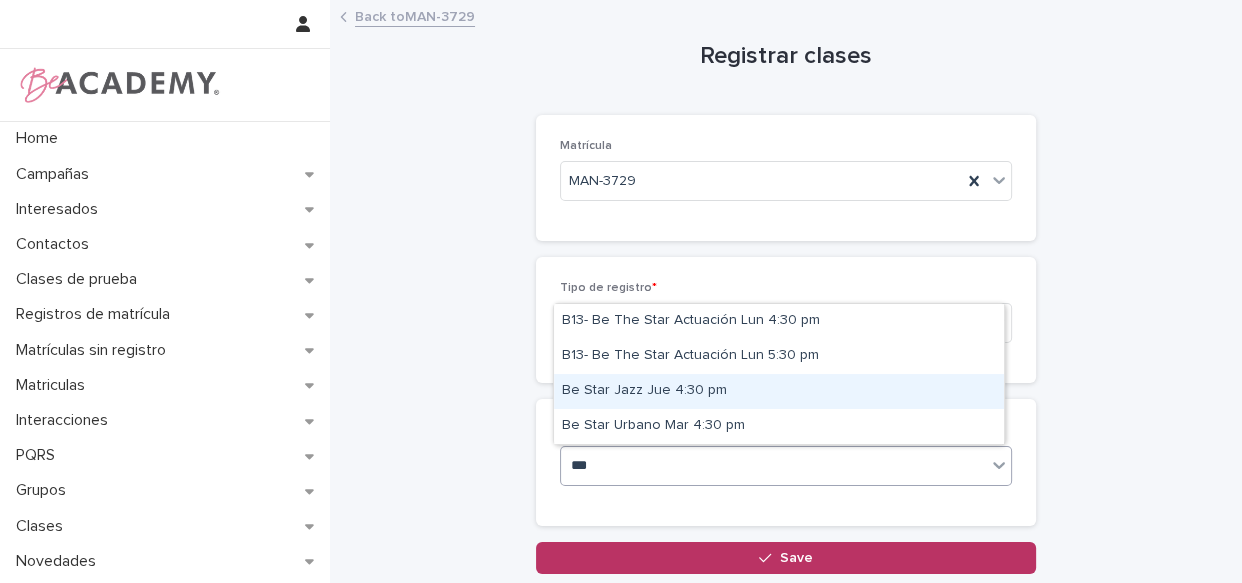 click on "Be Star Jazz Jue 4:30 pm" at bounding box center [779, 391] 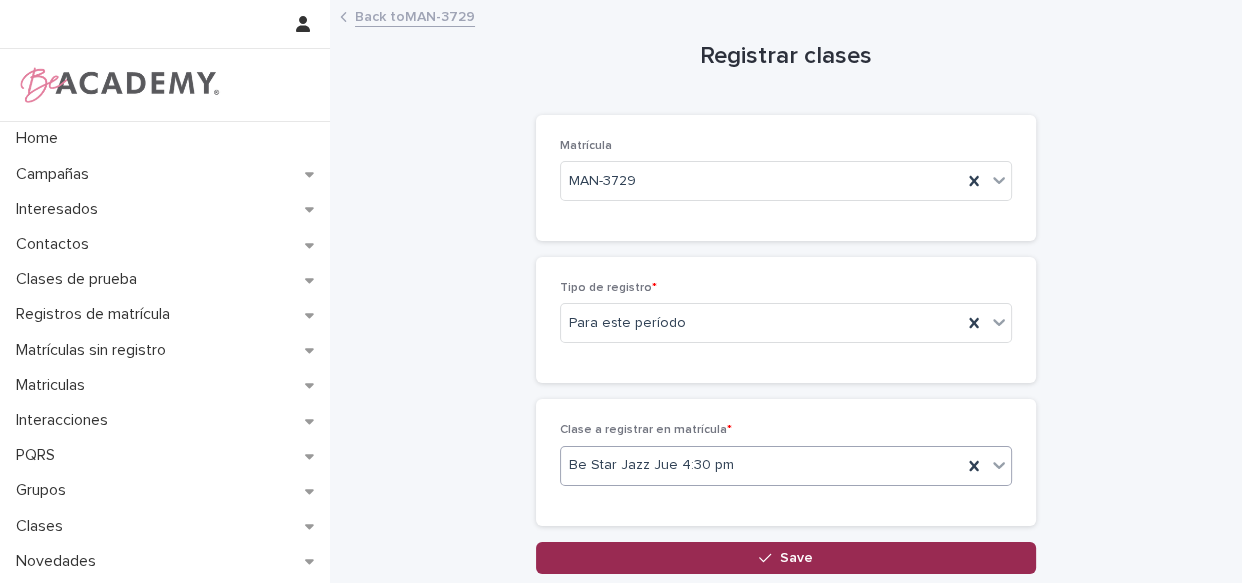 click on "Save" at bounding box center (786, 558) 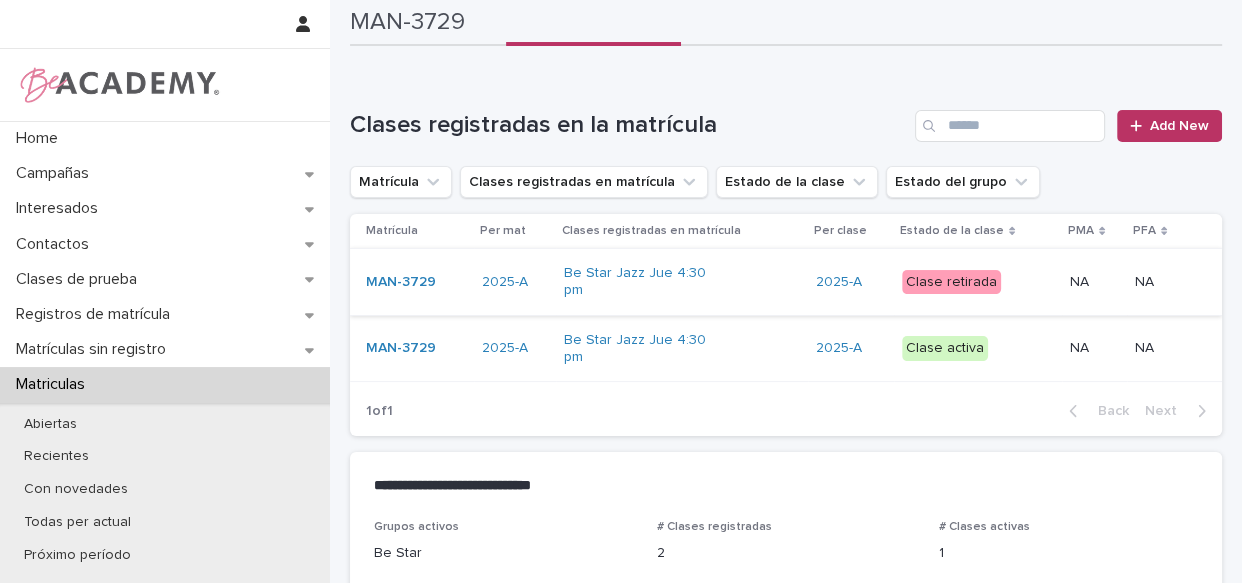 scroll, scrollTop: 0, scrollLeft: 0, axis: both 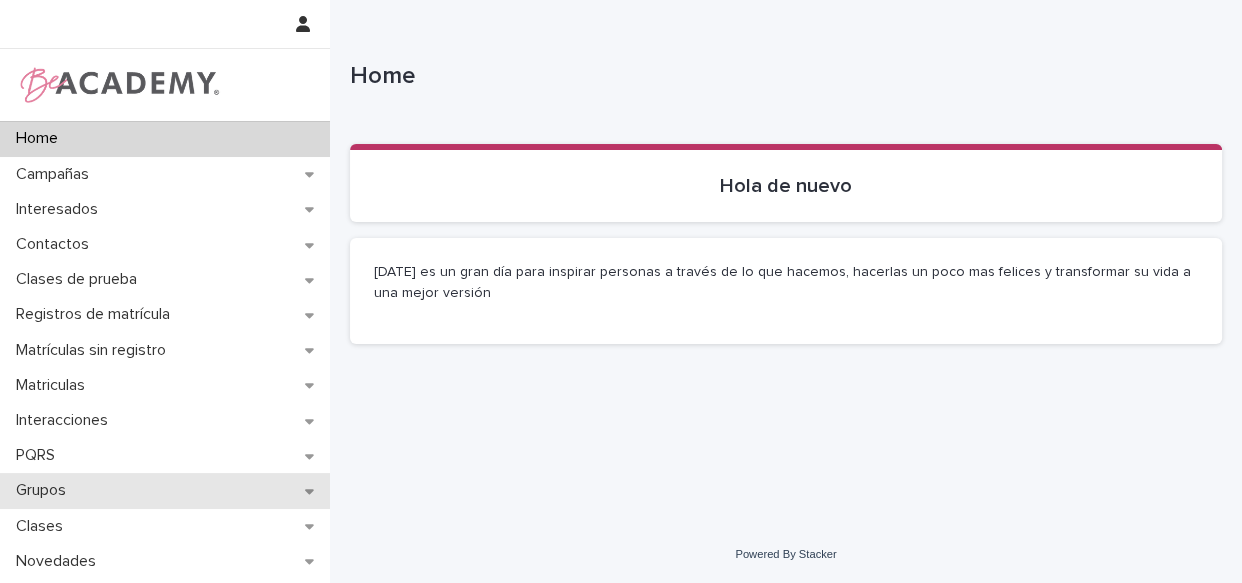 click on "Grupos" at bounding box center [165, 490] 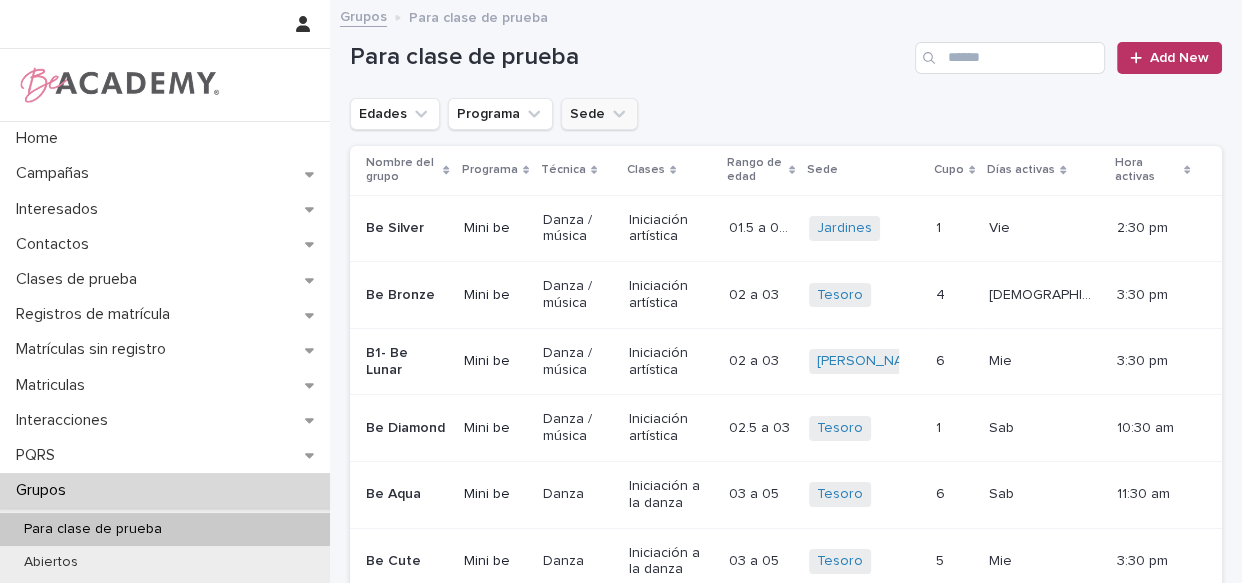 click 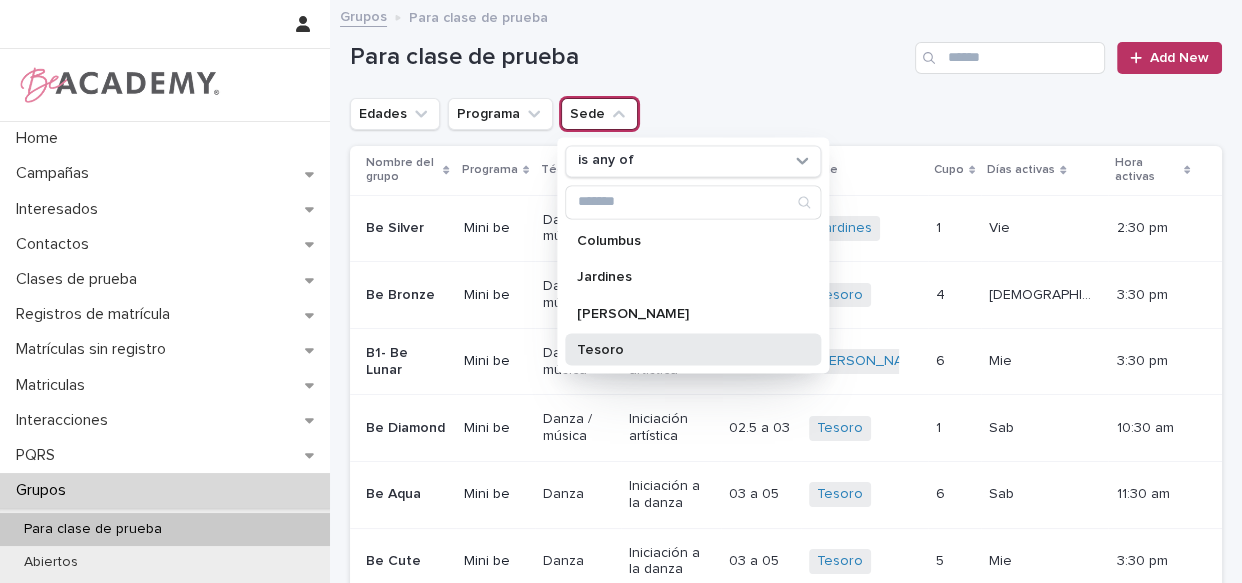click on "Tesoro" at bounding box center (693, 349) 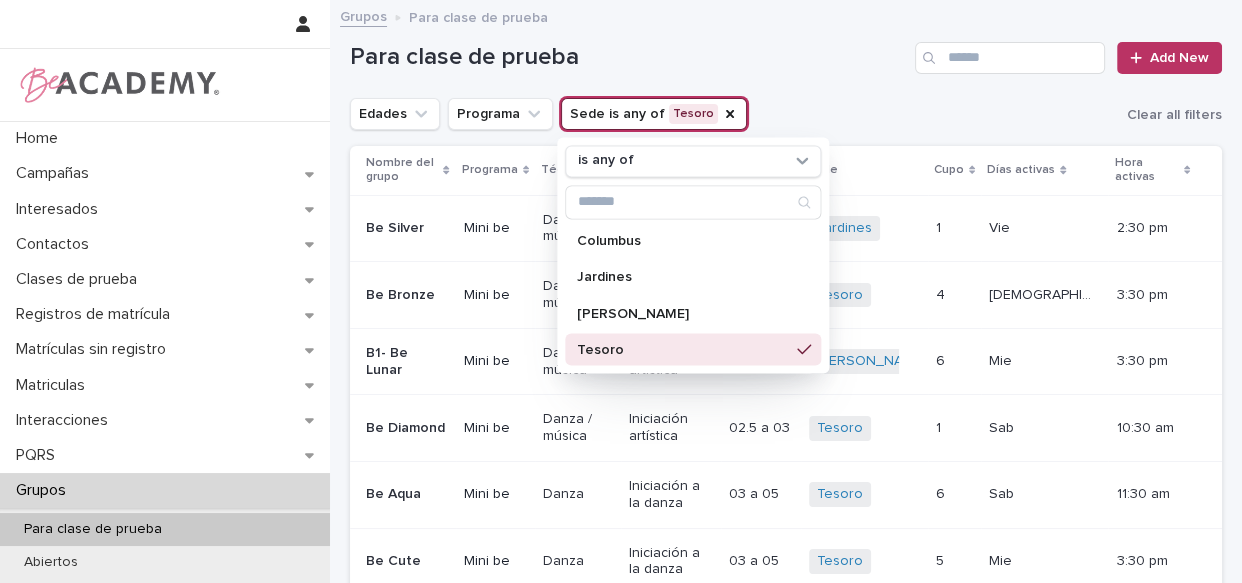 click on "Para clase de prueba Add New" at bounding box center (786, 50) 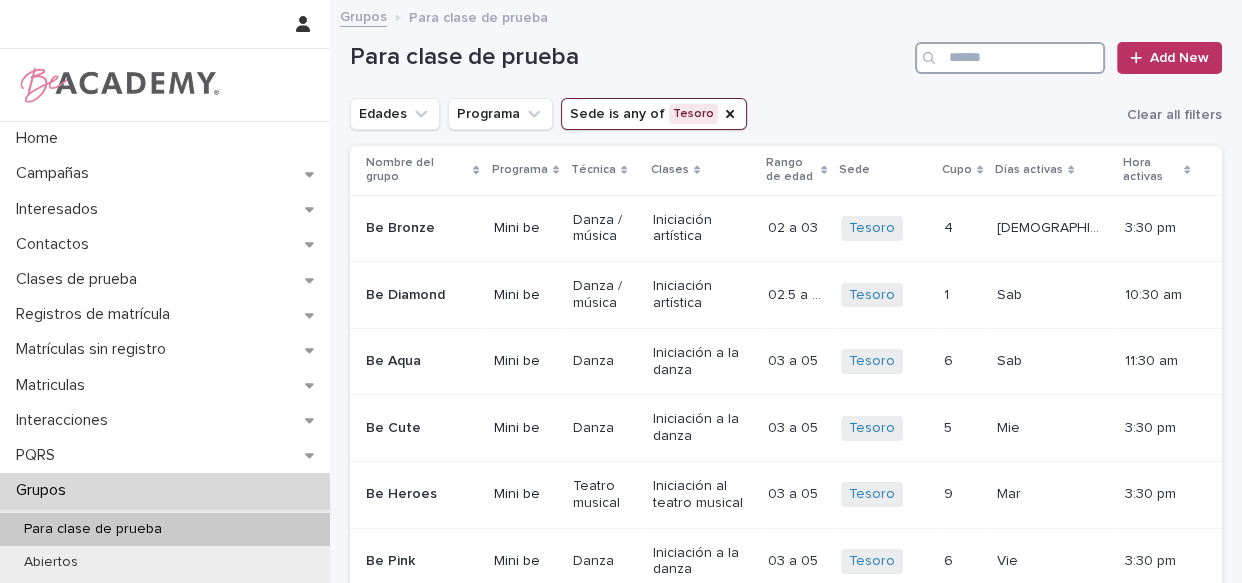 click at bounding box center (1010, 58) 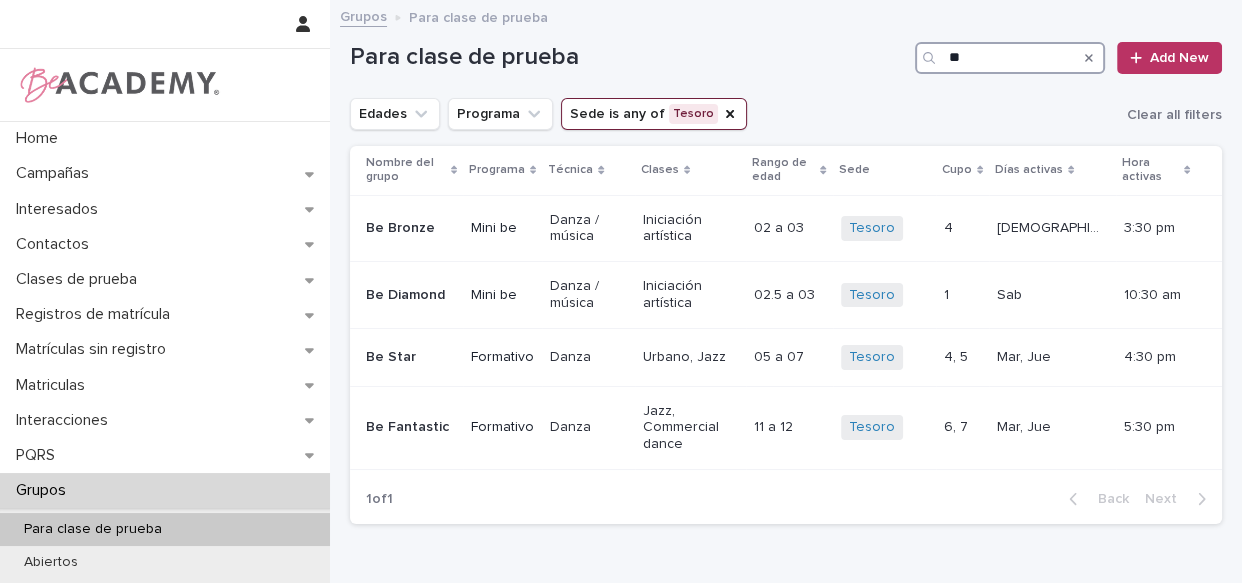type on "**" 